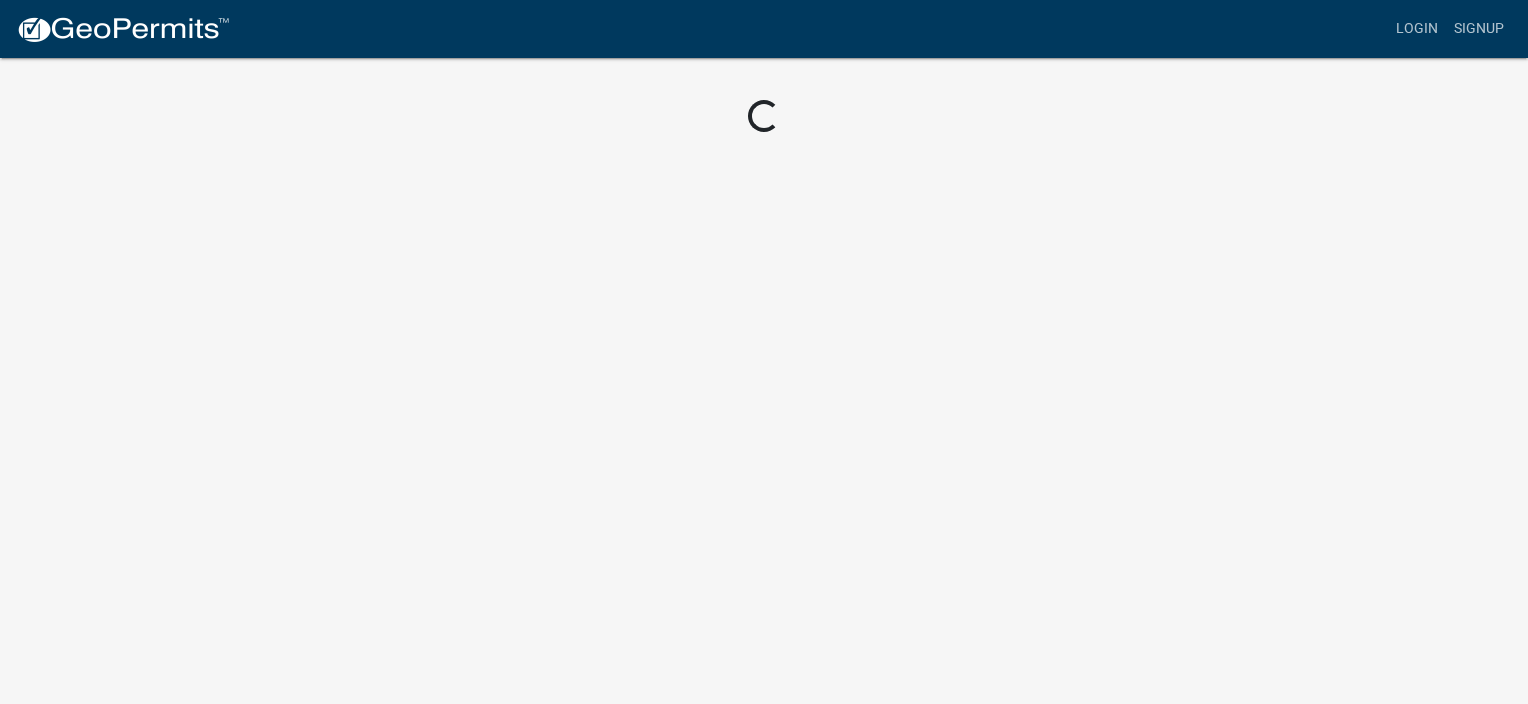 scroll, scrollTop: 0, scrollLeft: 0, axis: both 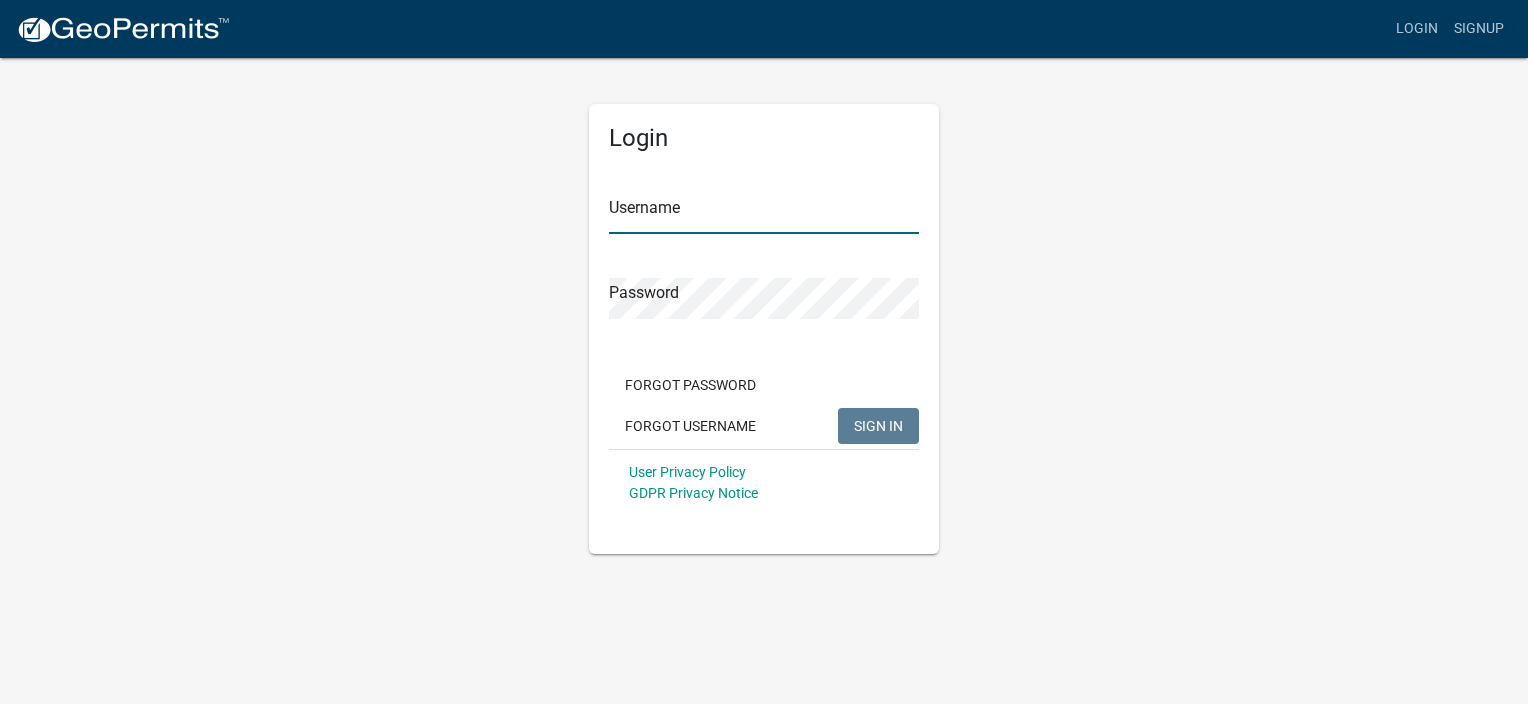 type on "[LAST]" 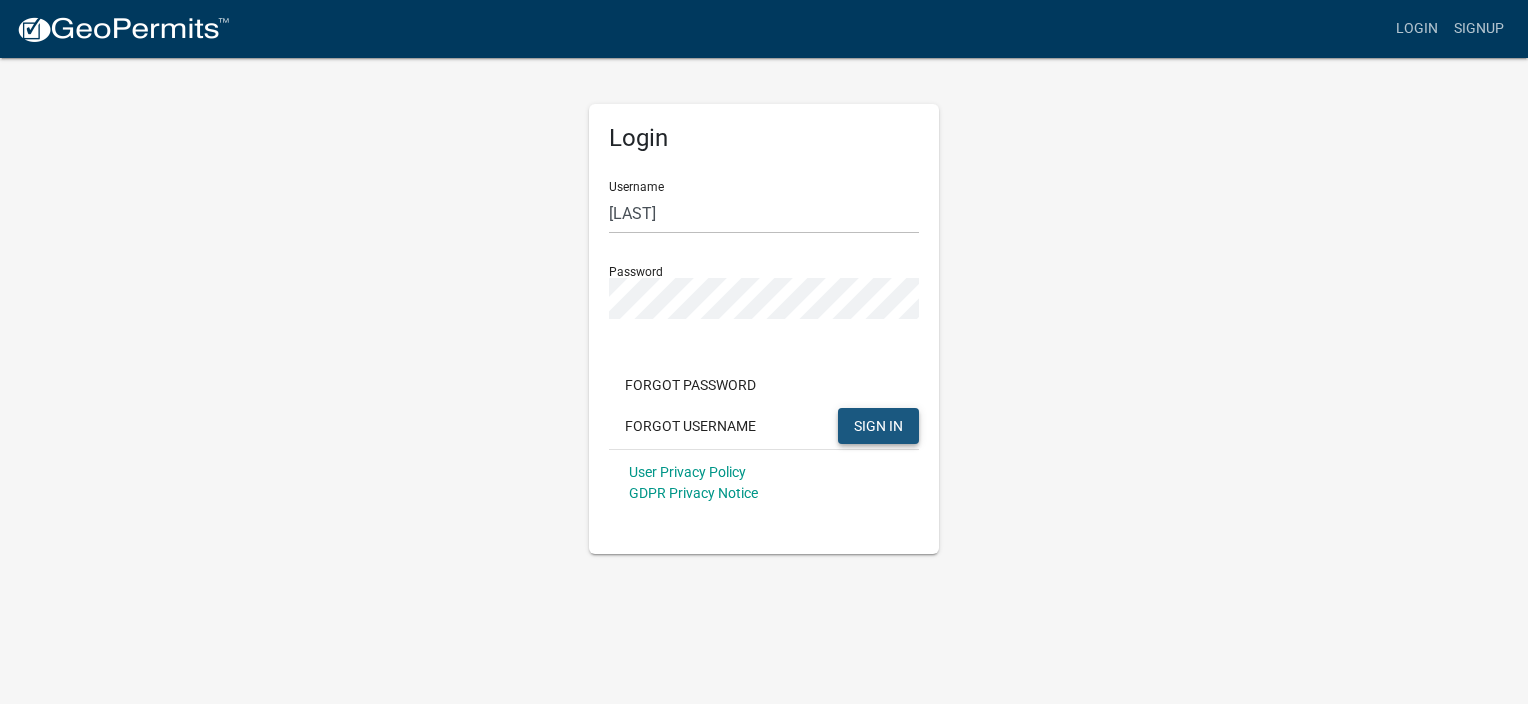 click on "SIGN IN" 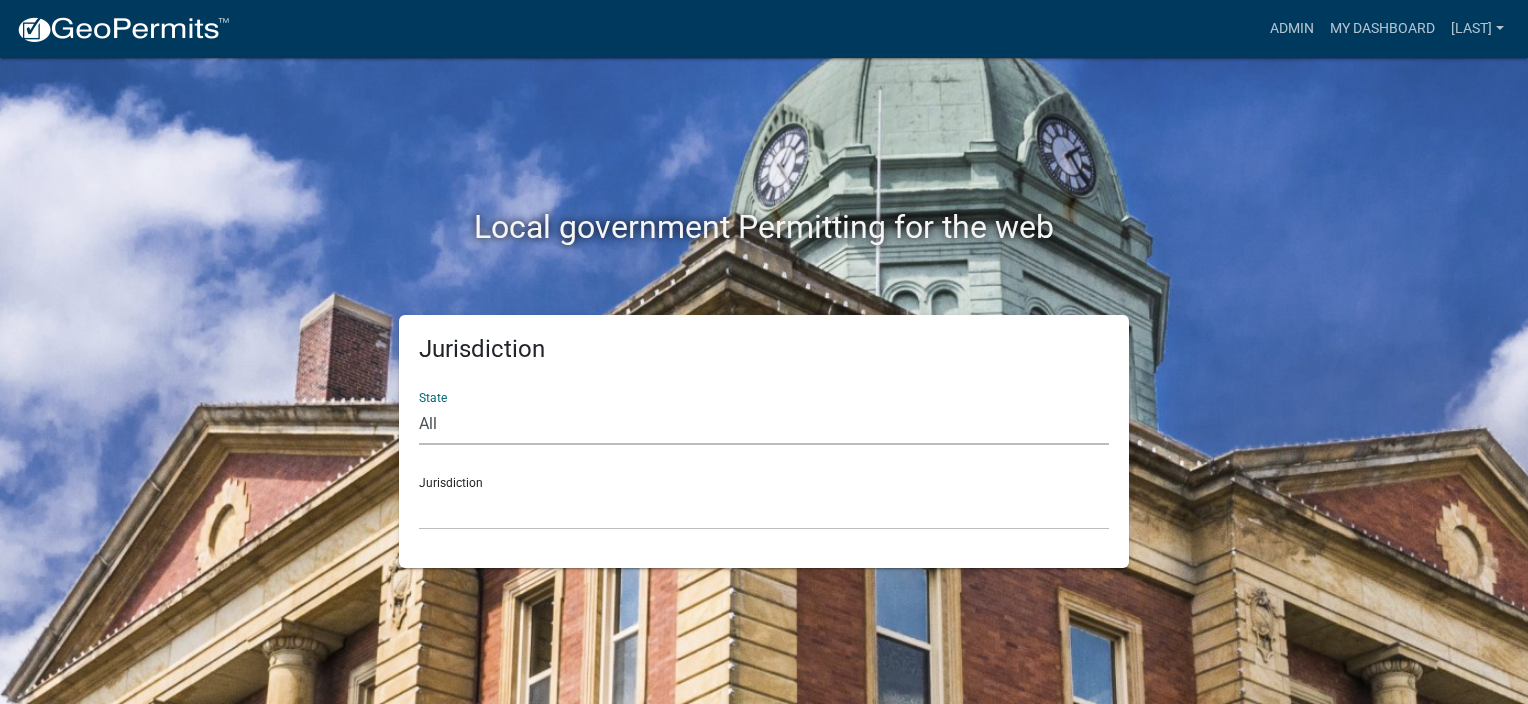 click on "All  Colorado   Georgia   Indiana   Iowa   Kansas   Minnesota   Ohio   South Carolina   Wisconsin" 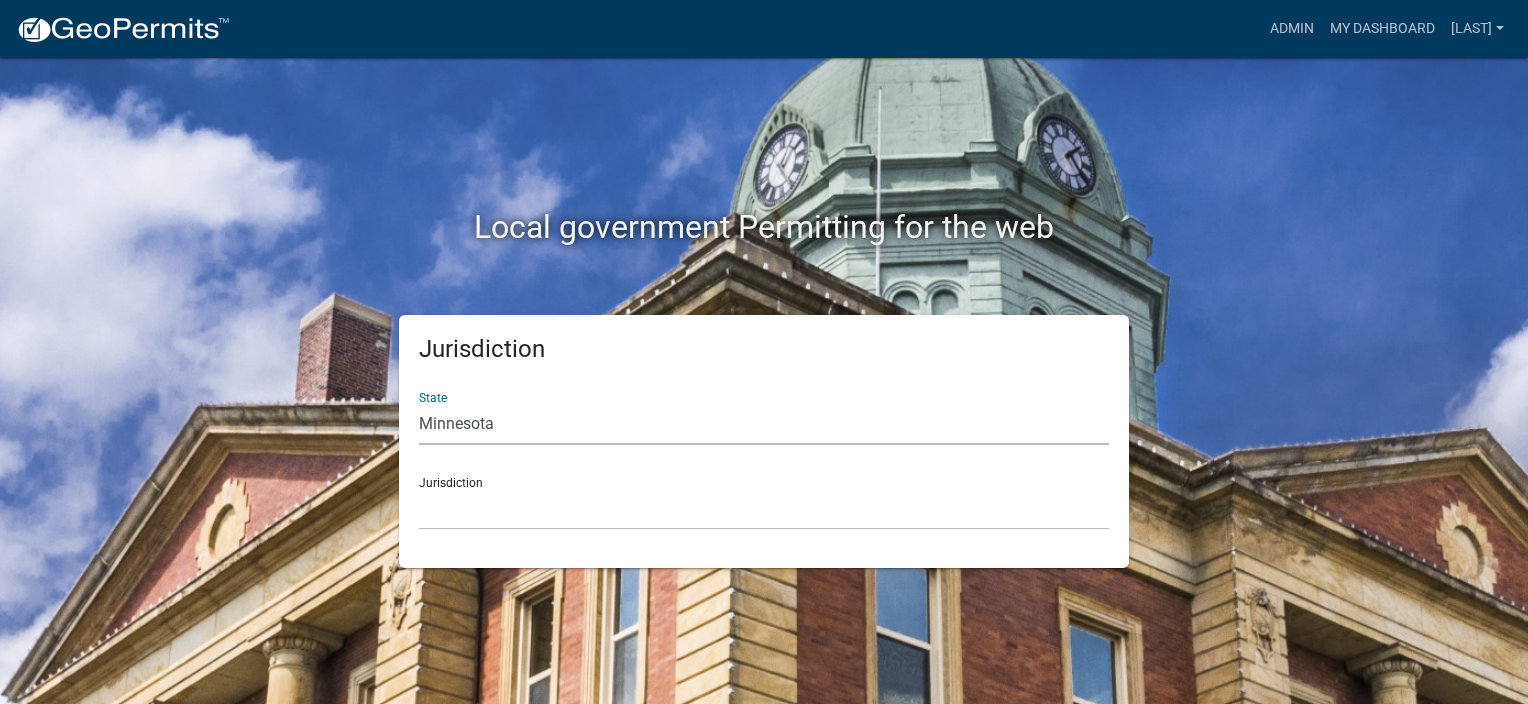 click on "All  Colorado   Georgia   Indiana   Iowa   Kansas   Minnesota   Ohio   South Carolina   Wisconsin" 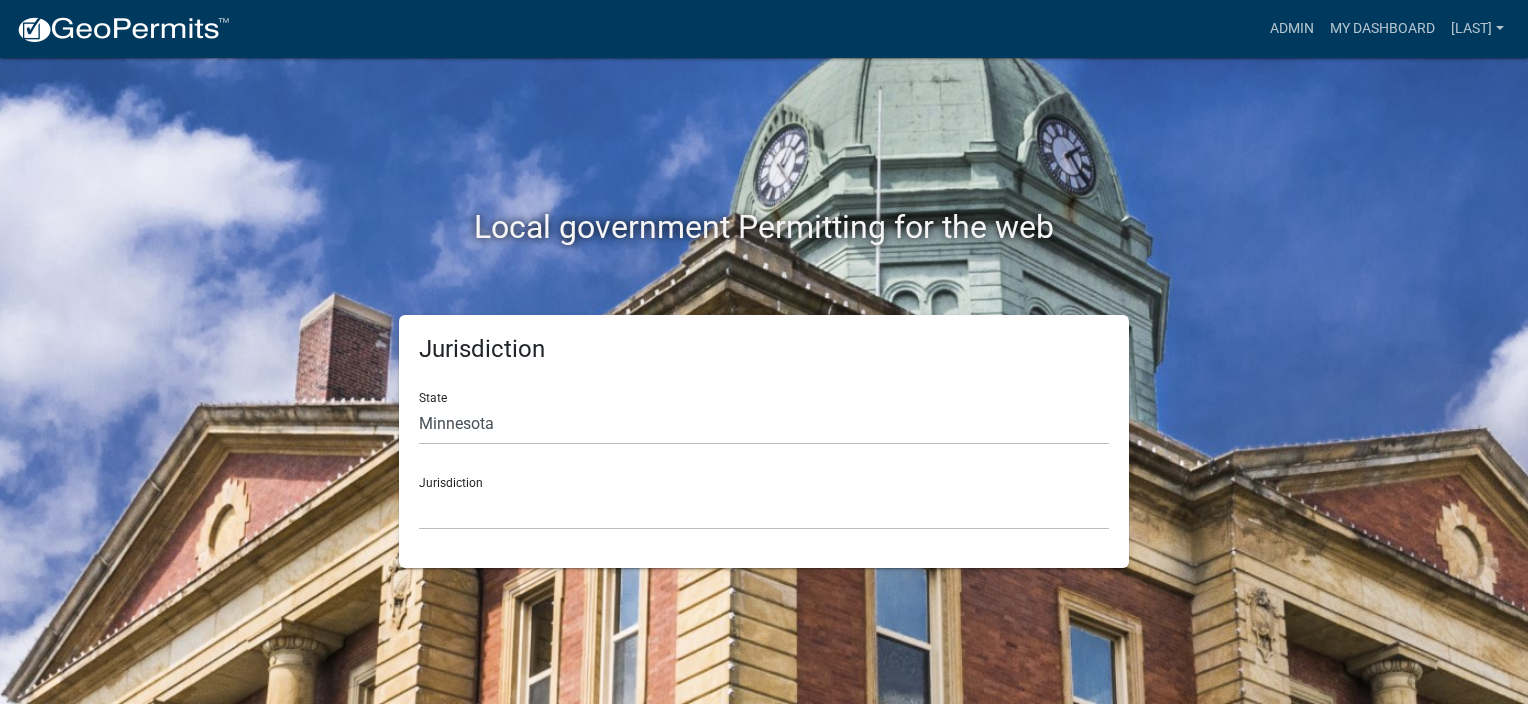 click on "Jurisdiction Becker County, Minnesota Benton County, Minnesota Carlton County, Minnesota City of La Crescent, Minnesota City of Luverne, Minnesota City of New Ulm, Minnesota Freeborn County, Minnesota Houston County, Minnesota Isanti County, Minnesota Le Sueur County, Minnesota Mower County, Minnesota Murray County, Minnesota Otter Tail County, Minnesota Pine County, Minnesota Rice County, Minnesota Wabasha County, Minnesota Waseca County, Minnesota" 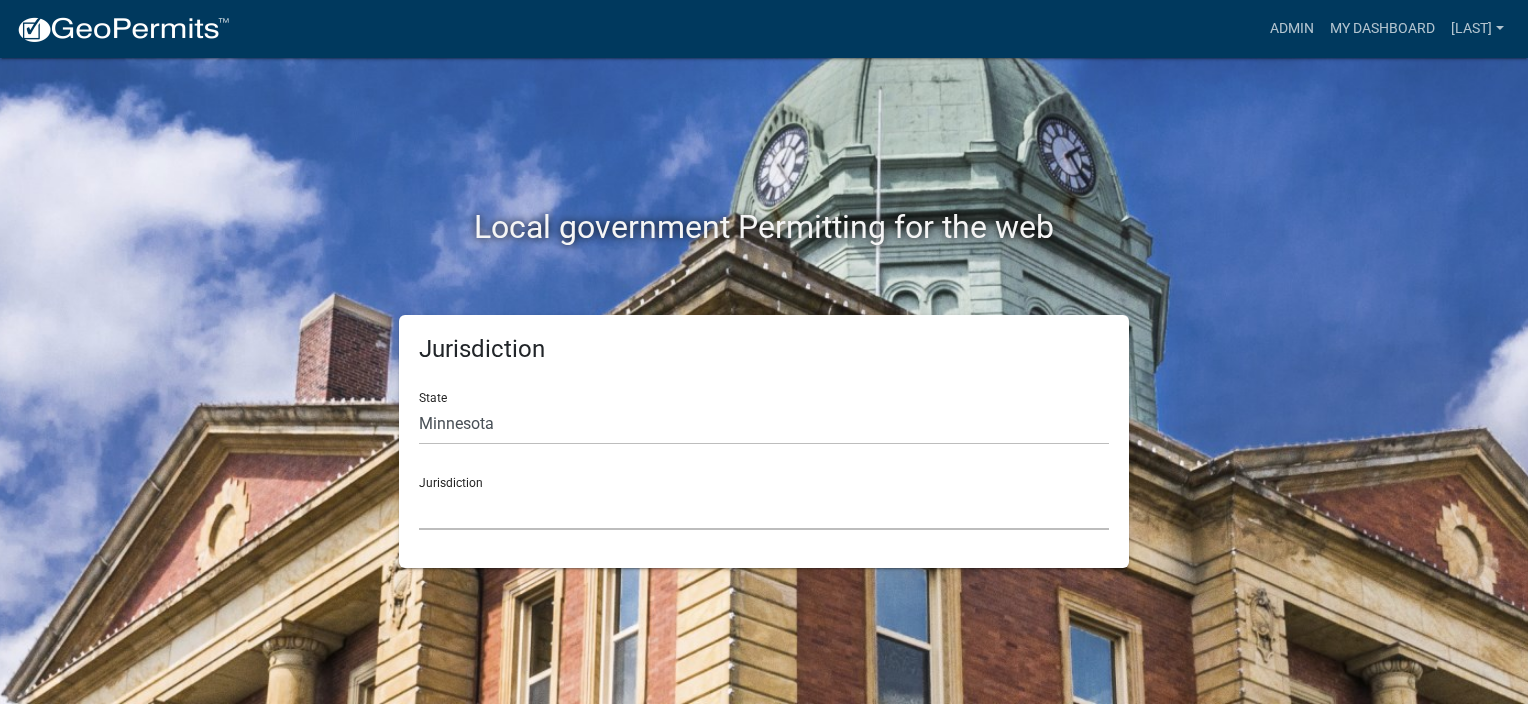 click on "Becker County, Minnesota Benton County, Minnesota Carlton County, Minnesota City of La Crescent, Minnesota City of Luverne, Minnesota City of New Ulm, Minnesota Freeborn County, Minnesota Houston County, Minnesota Isanti County, Minnesota Le Sueur County, Minnesota Mower County, Minnesota Murray County, Minnesota Otter Tail County, Minnesota Pine County, Minnesota Rice County, Minnesota Wabasha County, Minnesota Waseca County, Minnesota" 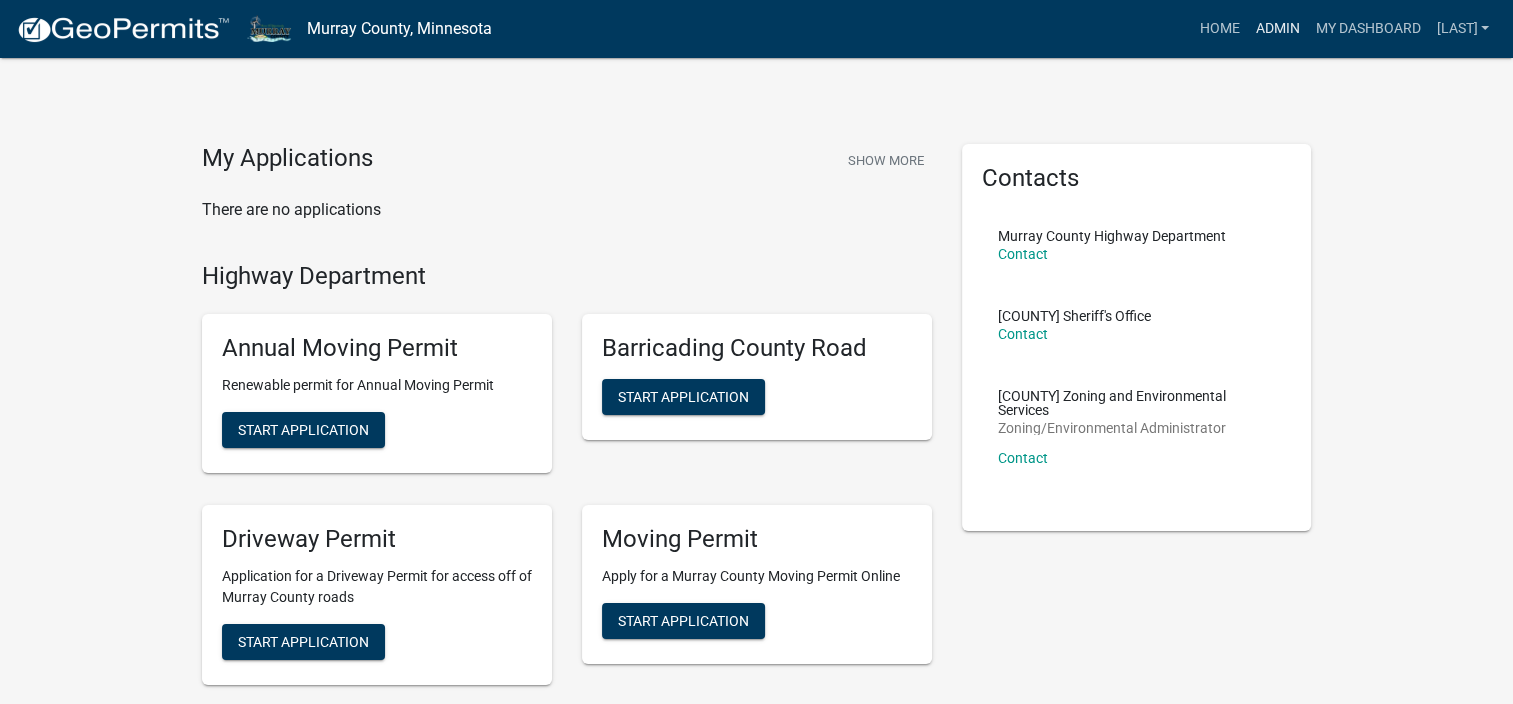 click on "Admin" at bounding box center [1277, 29] 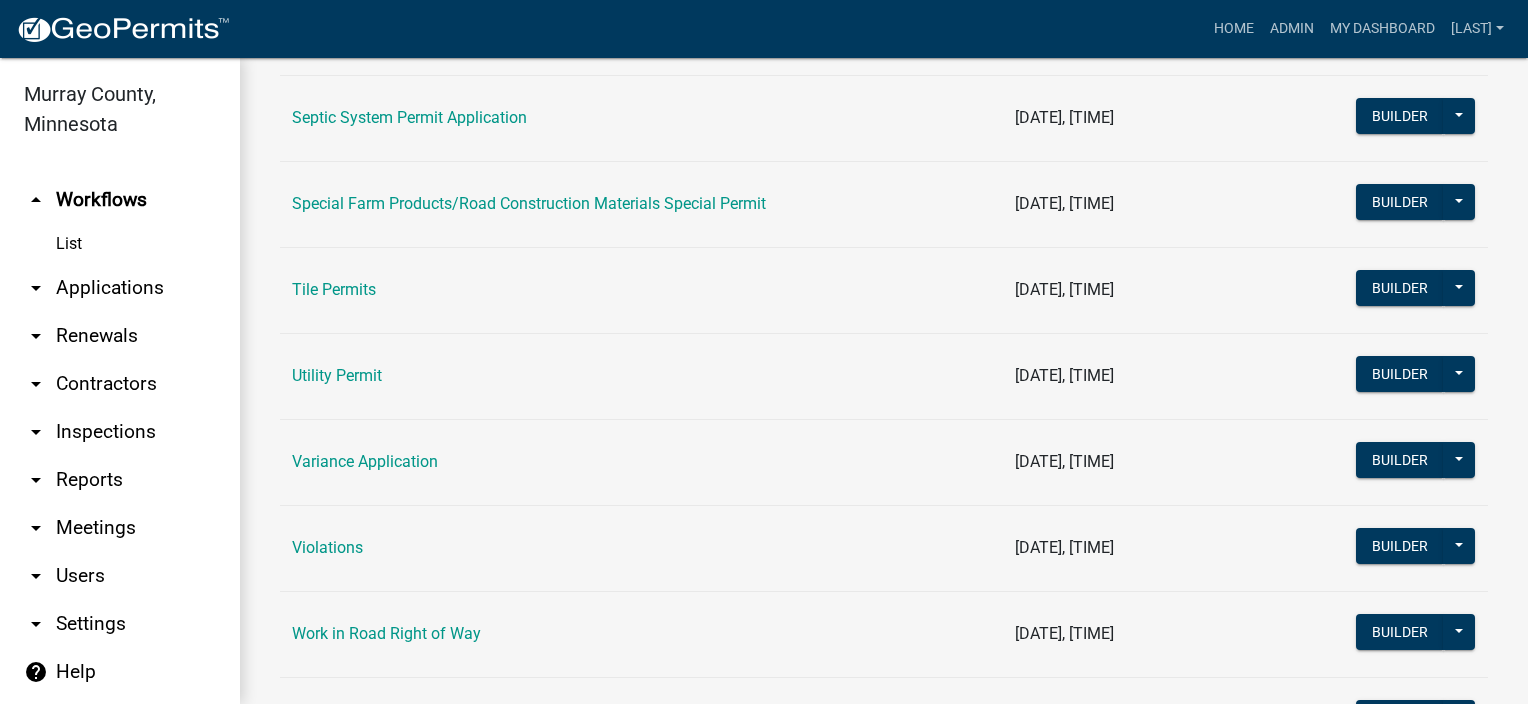 scroll, scrollTop: 1585, scrollLeft: 0, axis: vertical 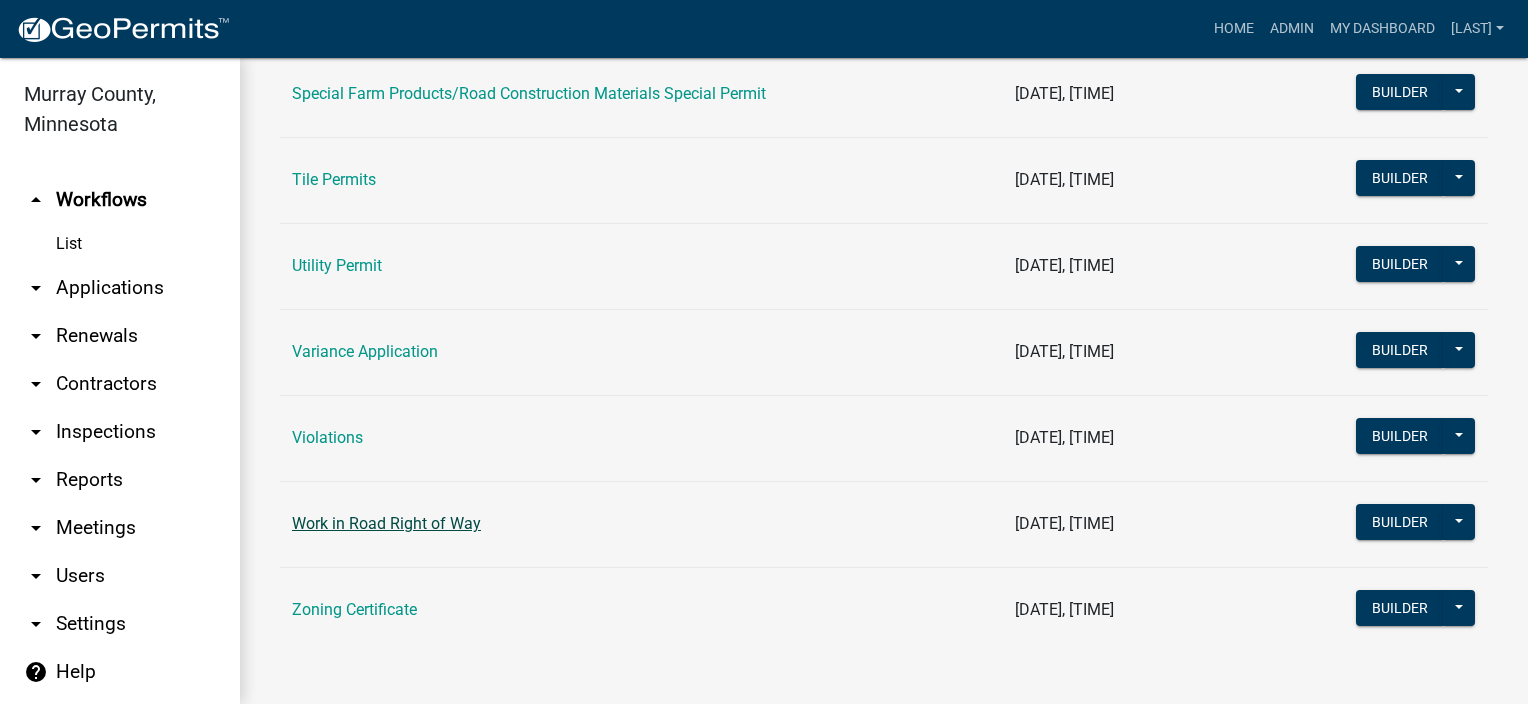 click on "Work in Road Right of Way" at bounding box center [386, 523] 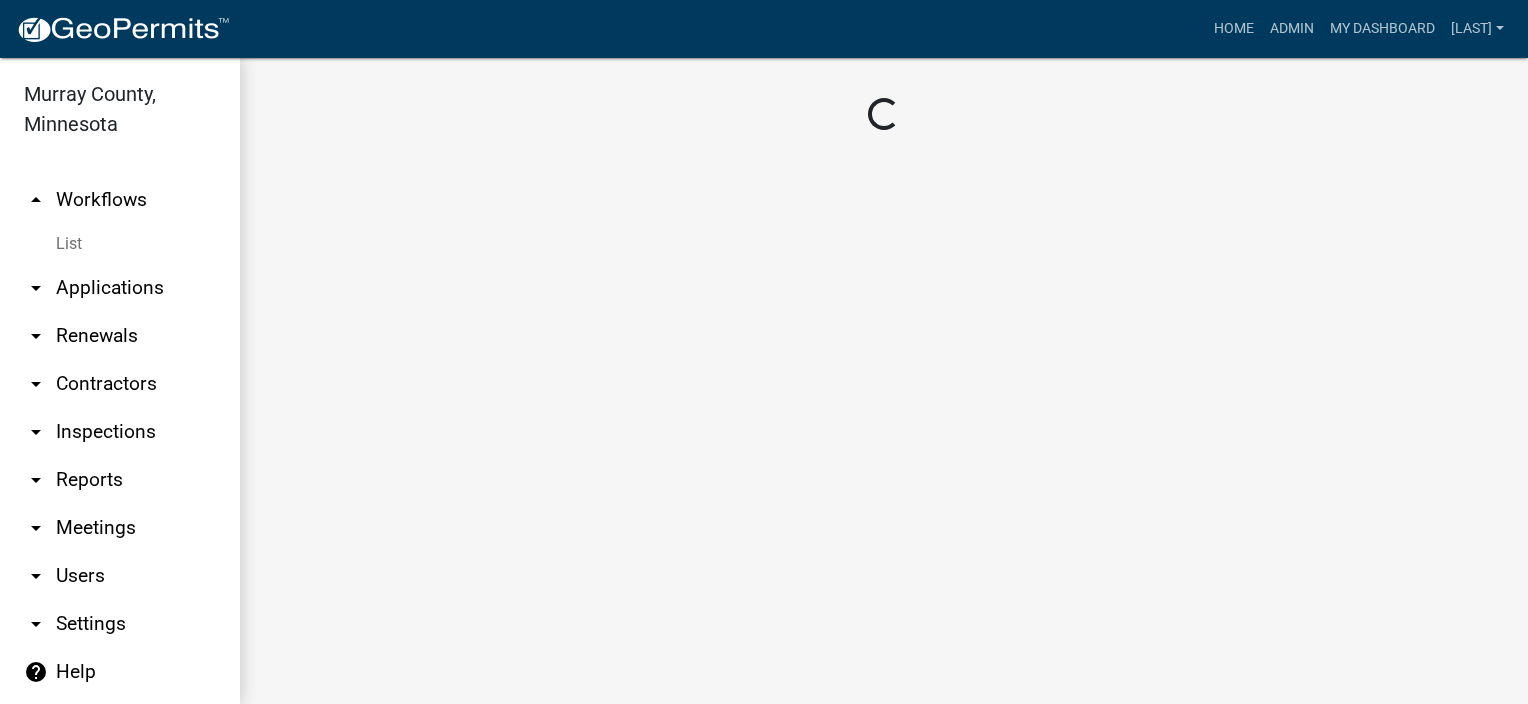 scroll, scrollTop: 0, scrollLeft: 0, axis: both 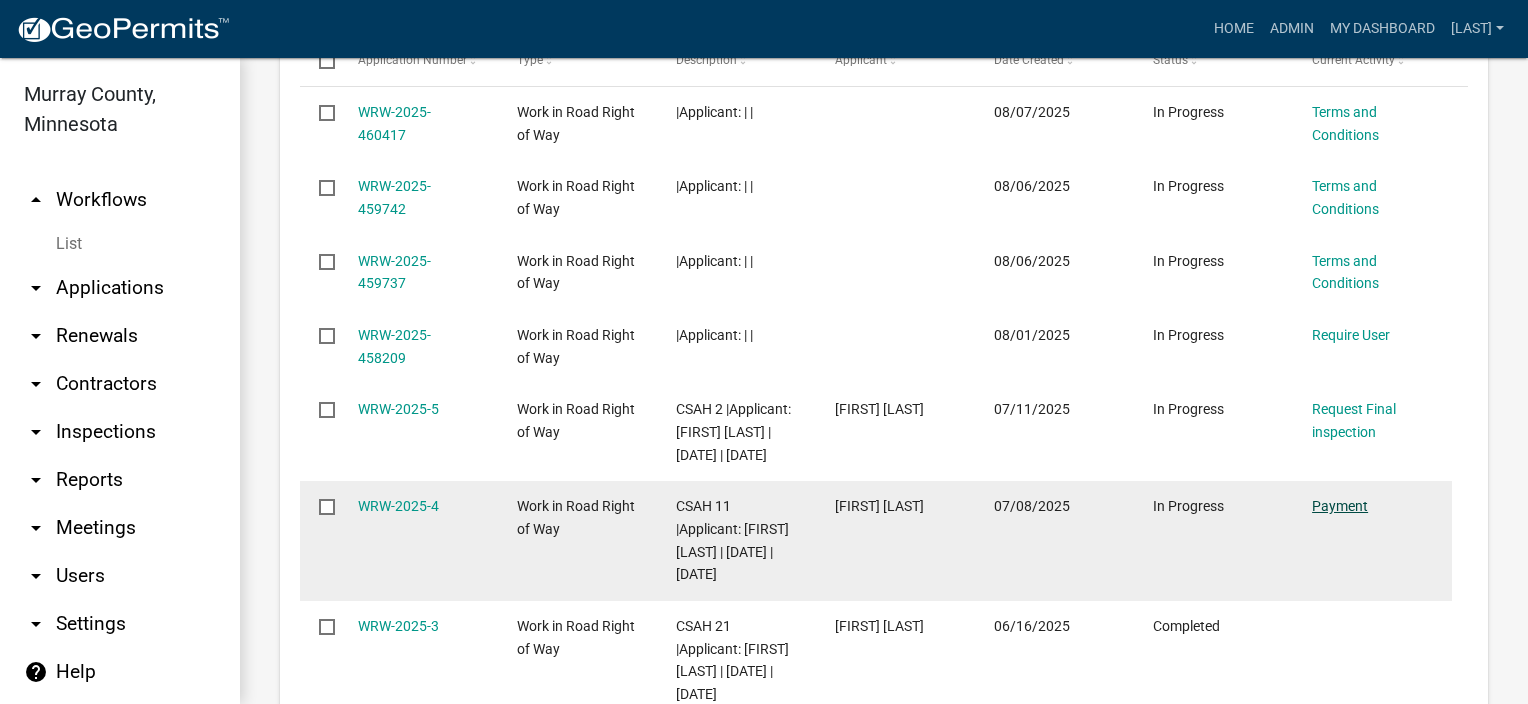 click on "Payment" 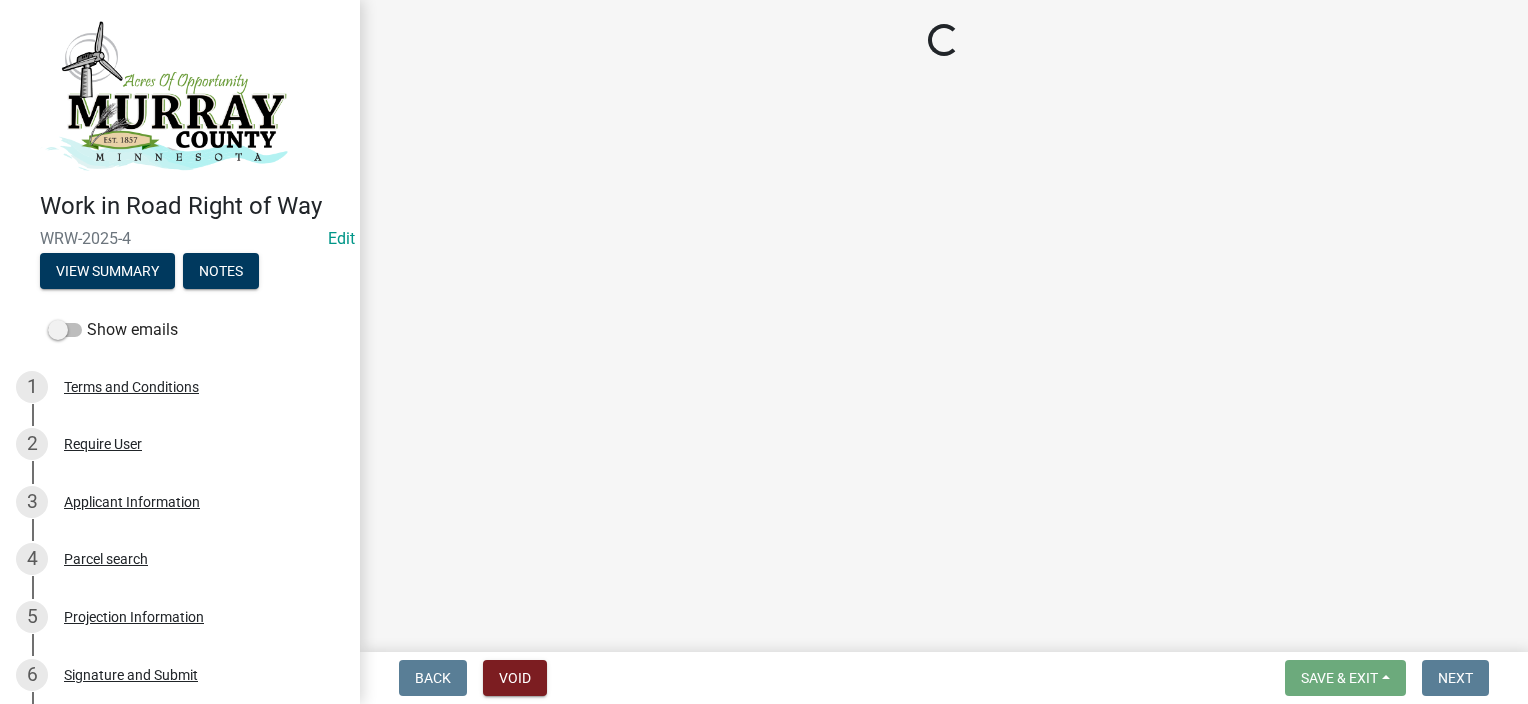 select on "3: 3" 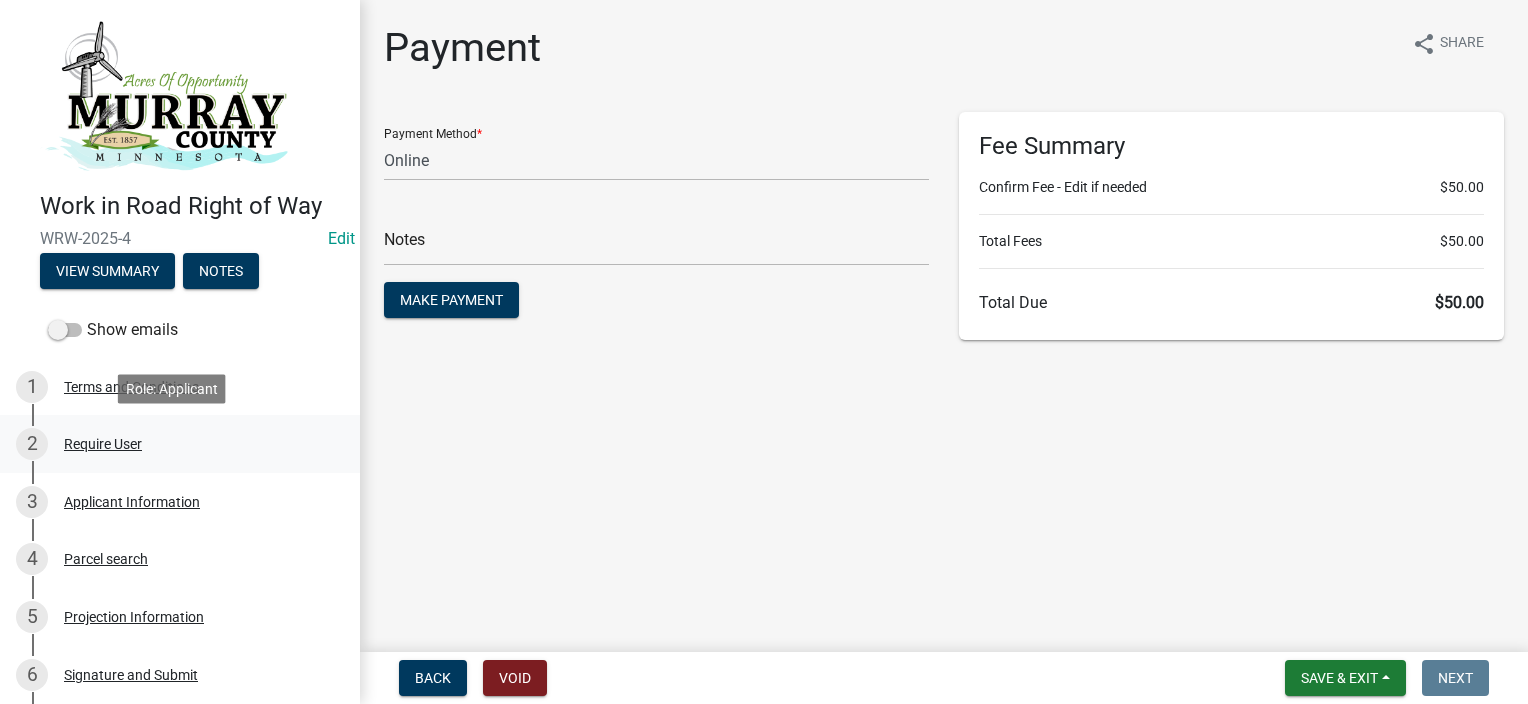 scroll, scrollTop: 66, scrollLeft: 0, axis: vertical 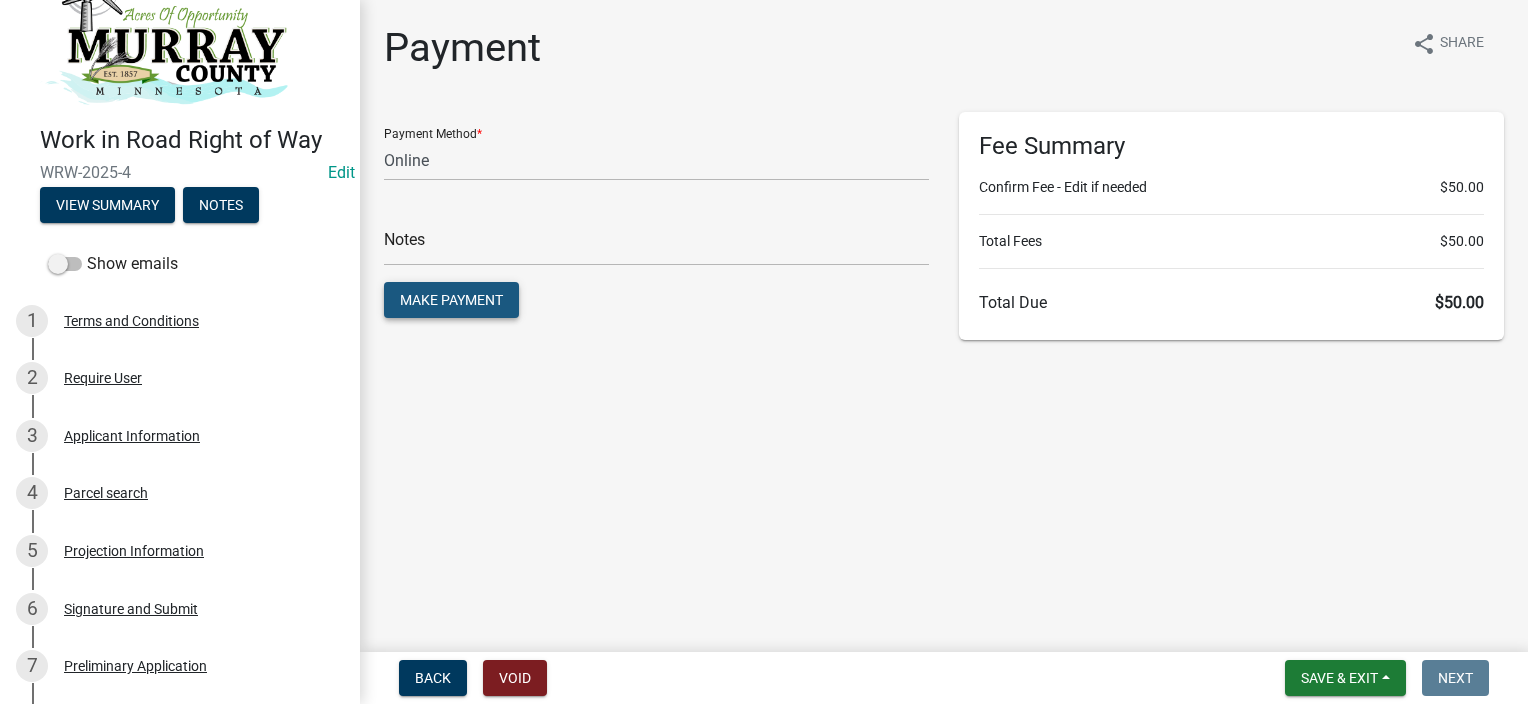 click on "Make Payment" 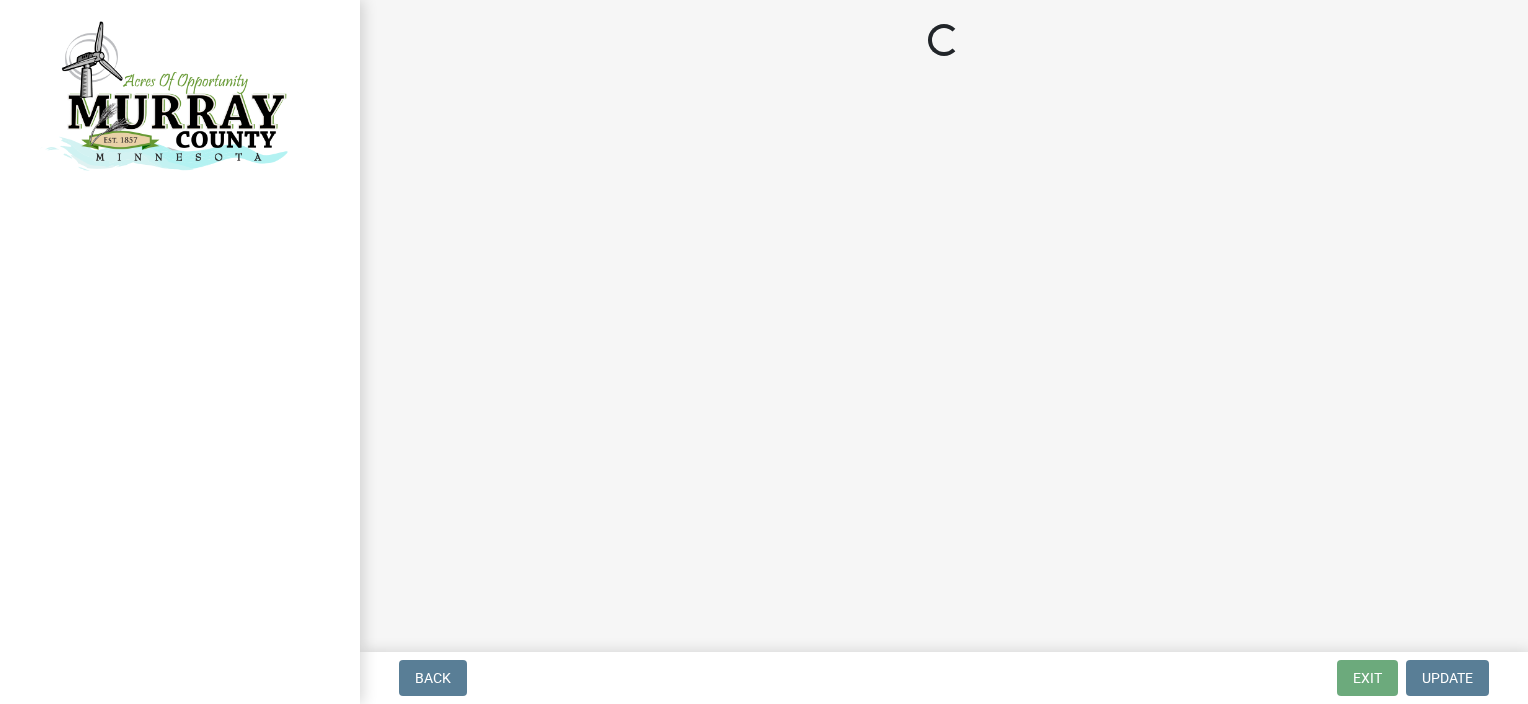 scroll, scrollTop: 0, scrollLeft: 0, axis: both 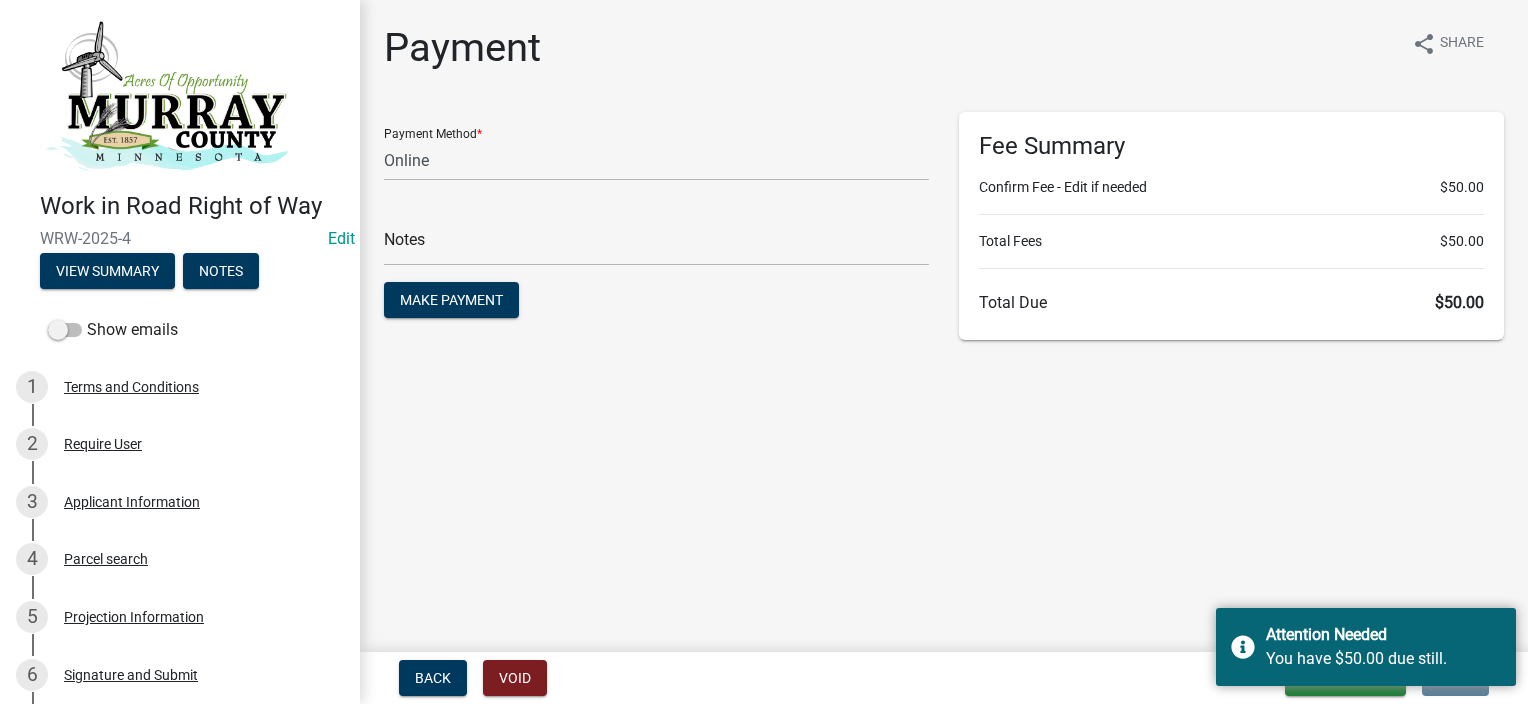 click on "Payment share Share  Payment Method  * Credit Card POS Check Cash Online  Notes  Make Payment Fee Summary  Confirm Fee - Edit if needed  $50.00  Total Fees   $50.00   Total Due   $50.00" 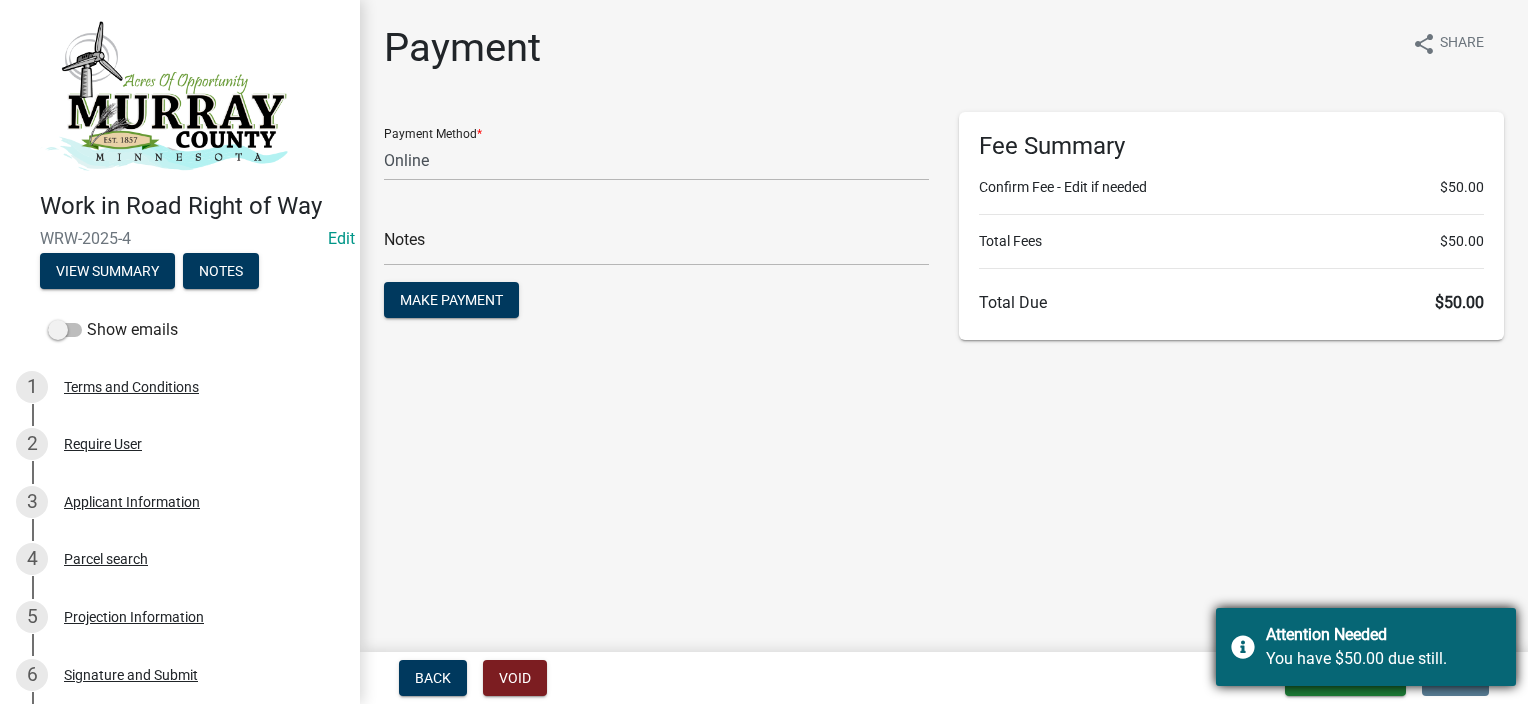 click on "Attention Needed" at bounding box center [1383, 635] 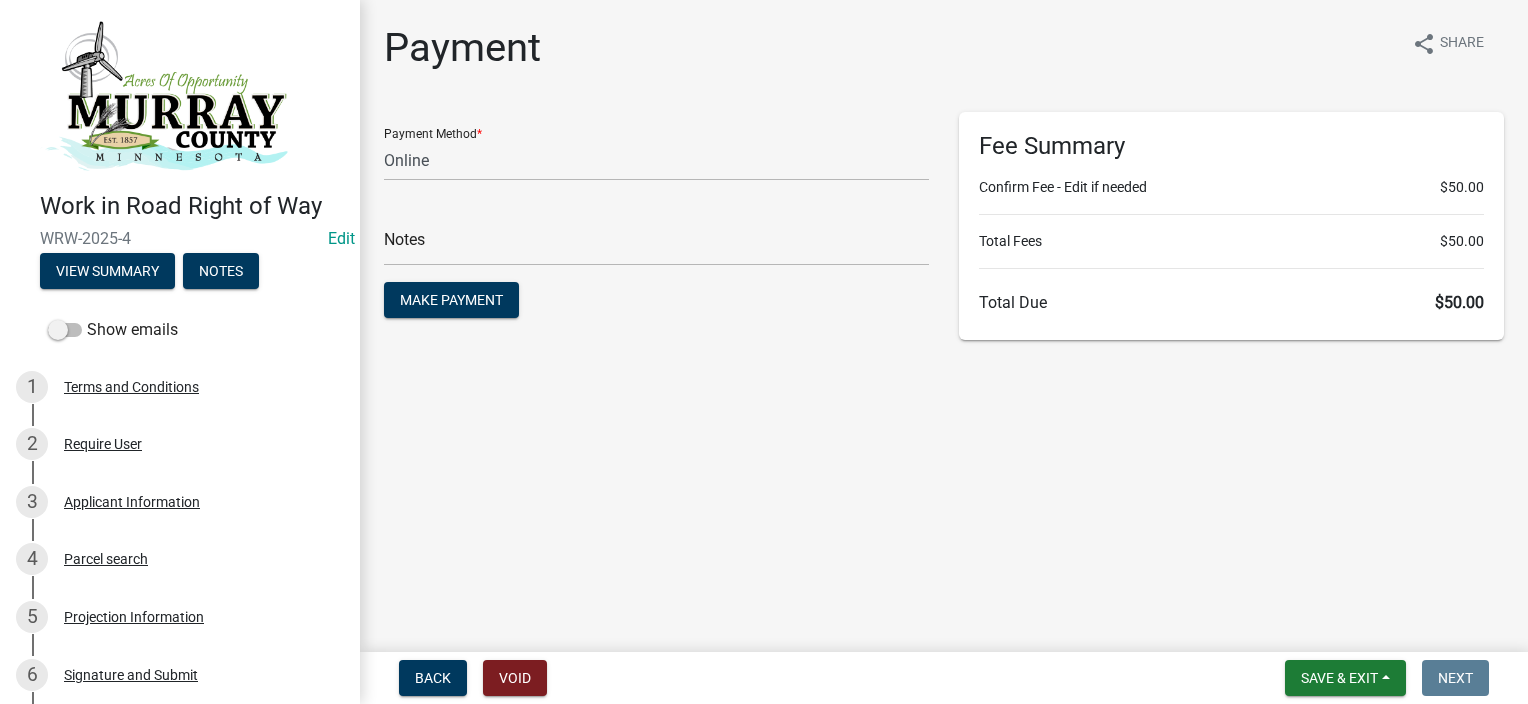 click on "Payment share Share  Payment Method  * Credit Card POS Check Cash Online  Notes  Make Payment Fee Summary  Confirm Fee - Edit if needed  $50.00  Total Fees   $50.00   Total Due   $50.00" 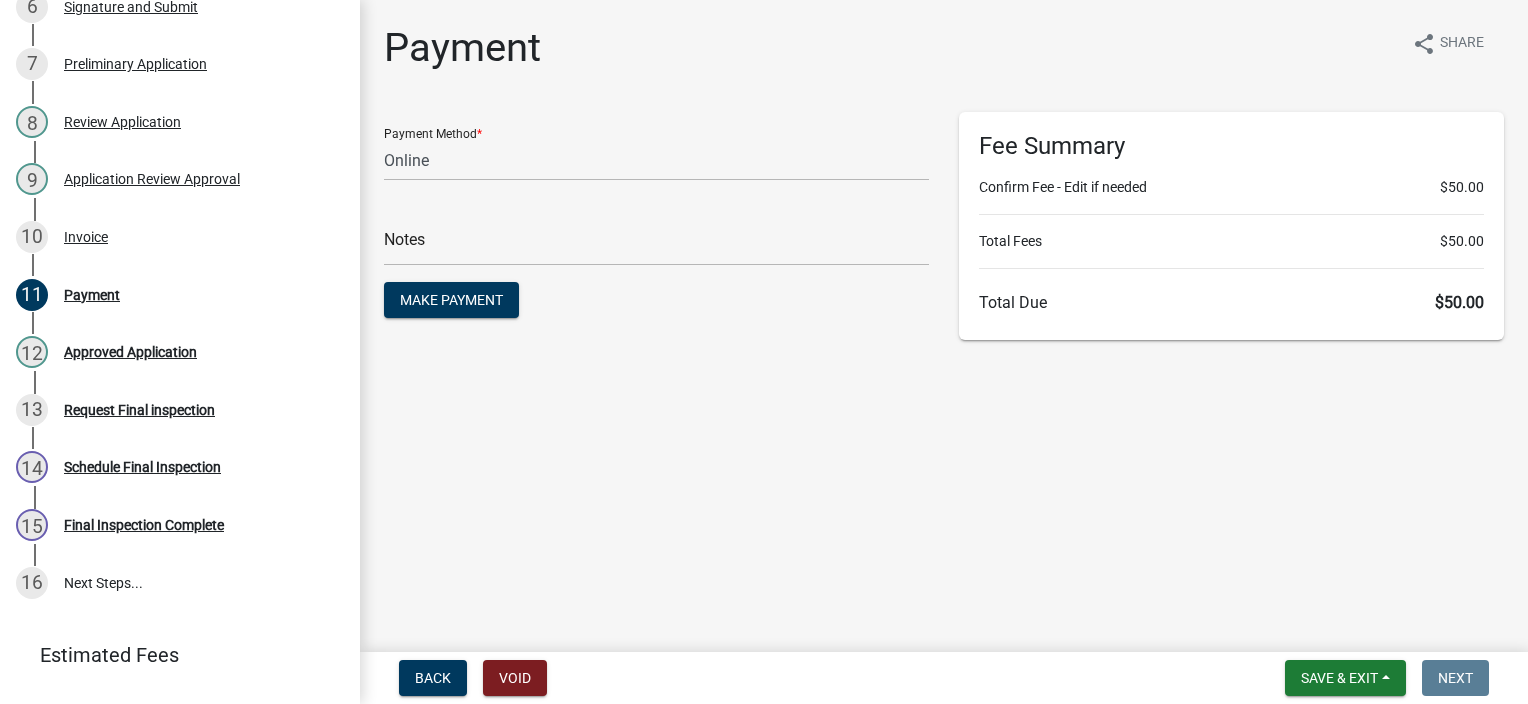scroll, scrollTop: 761, scrollLeft: 0, axis: vertical 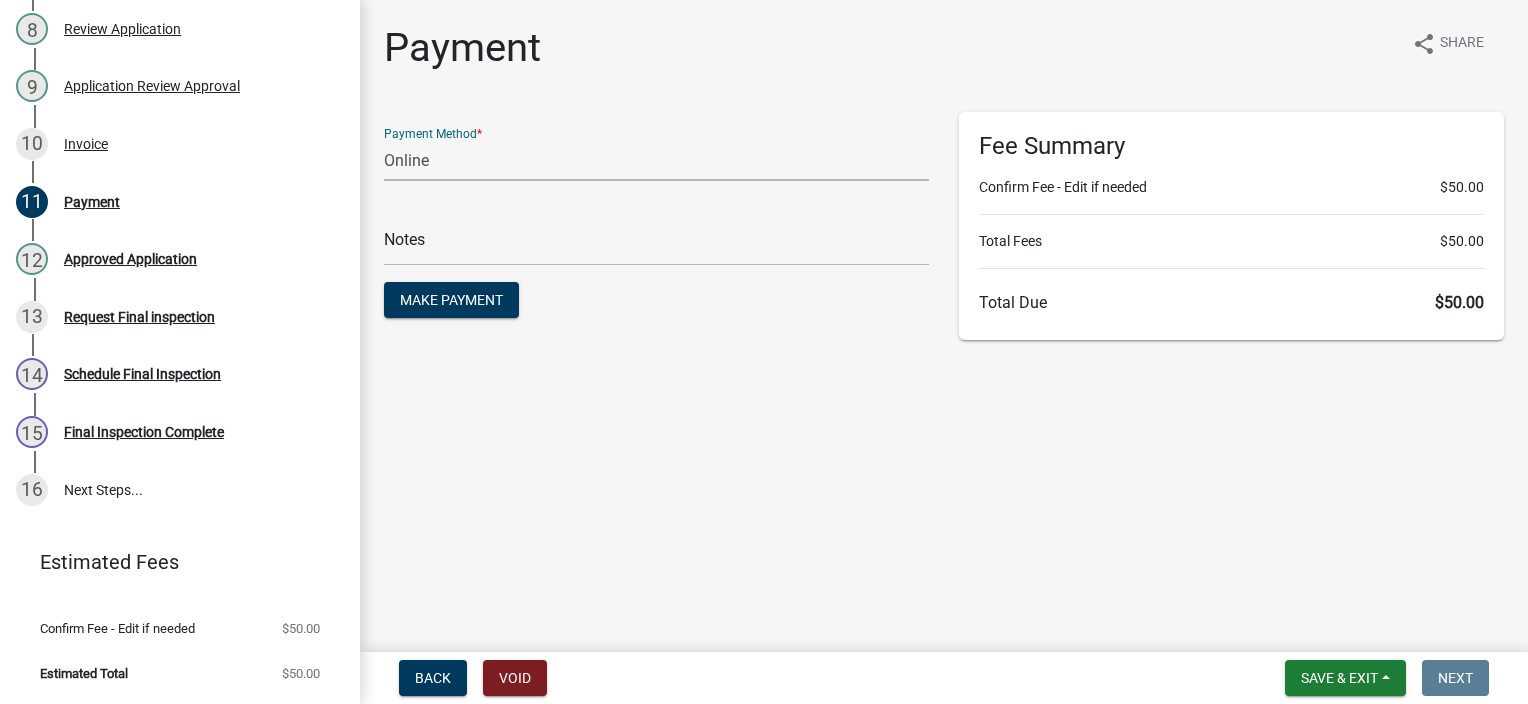 drag, startPoint x: 398, startPoint y: 161, endPoint x: 416, endPoint y: 258, distance: 98.65597 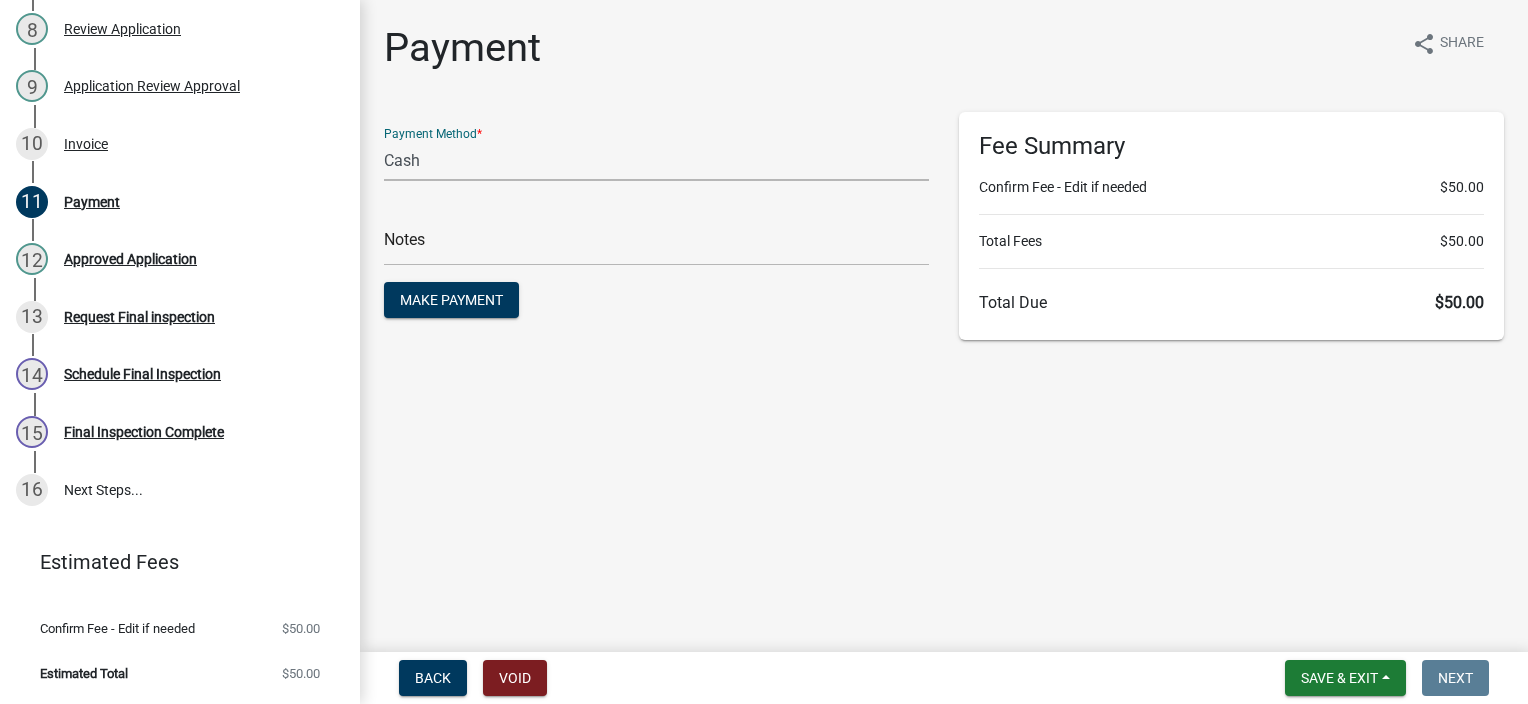 click on "Credit Card POS Check Cash Online" 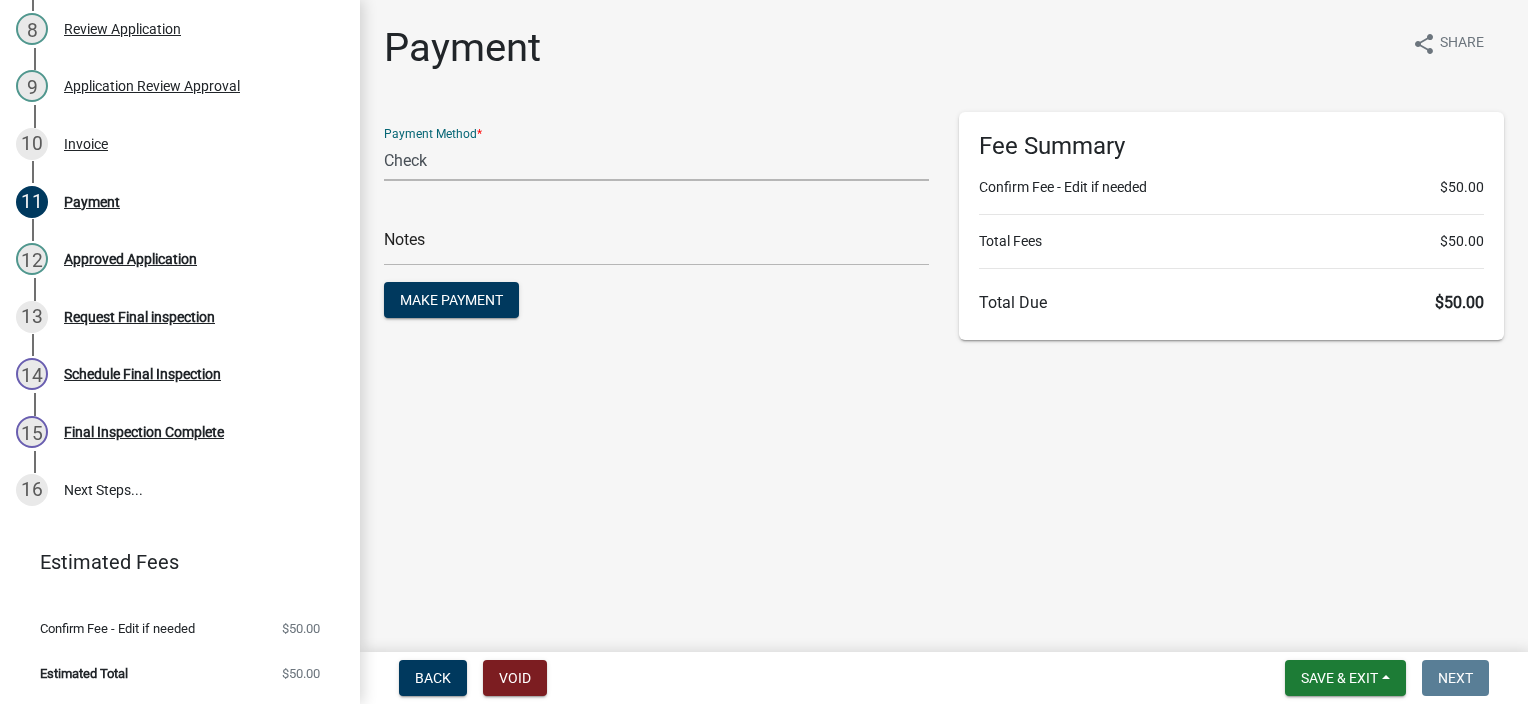 click on "Credit Card POS Check Cash Online" 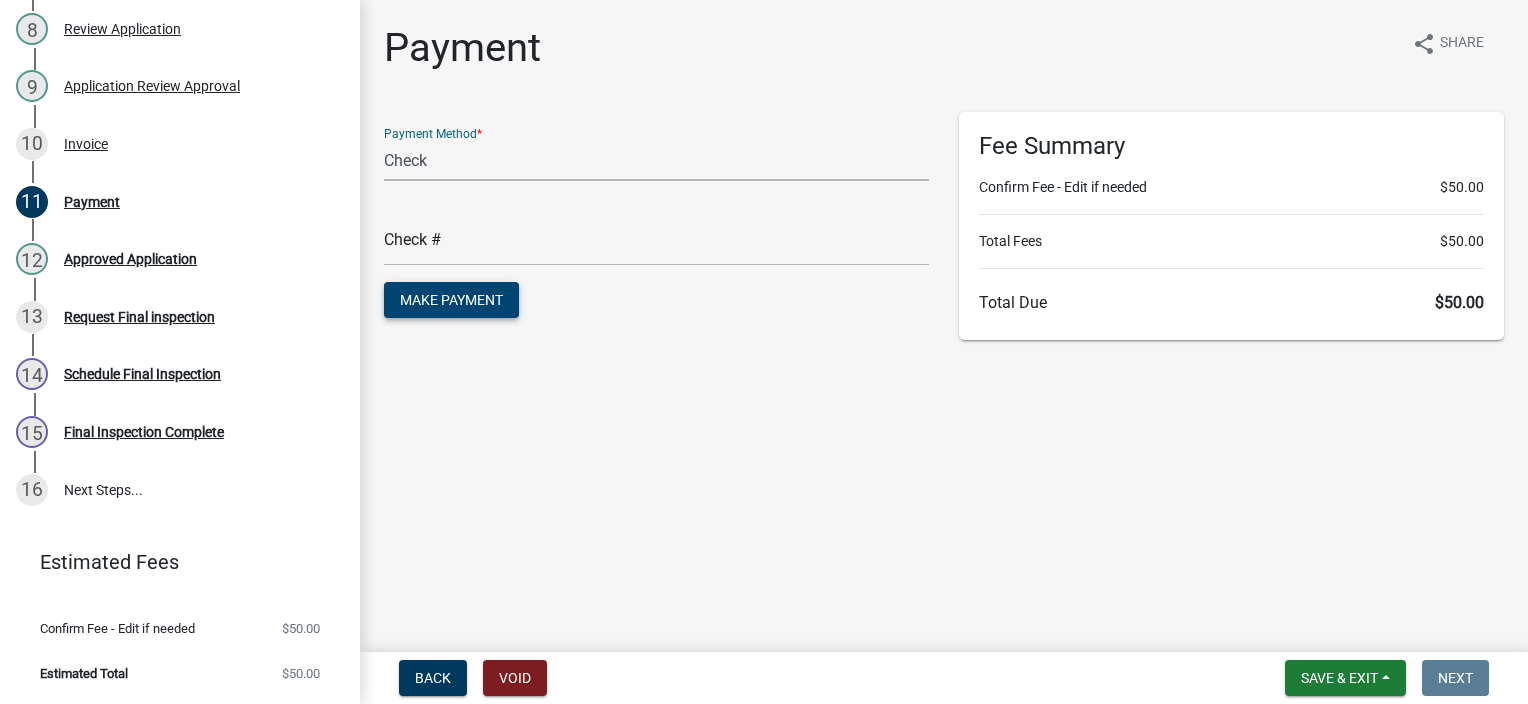 click on "Make Payment" 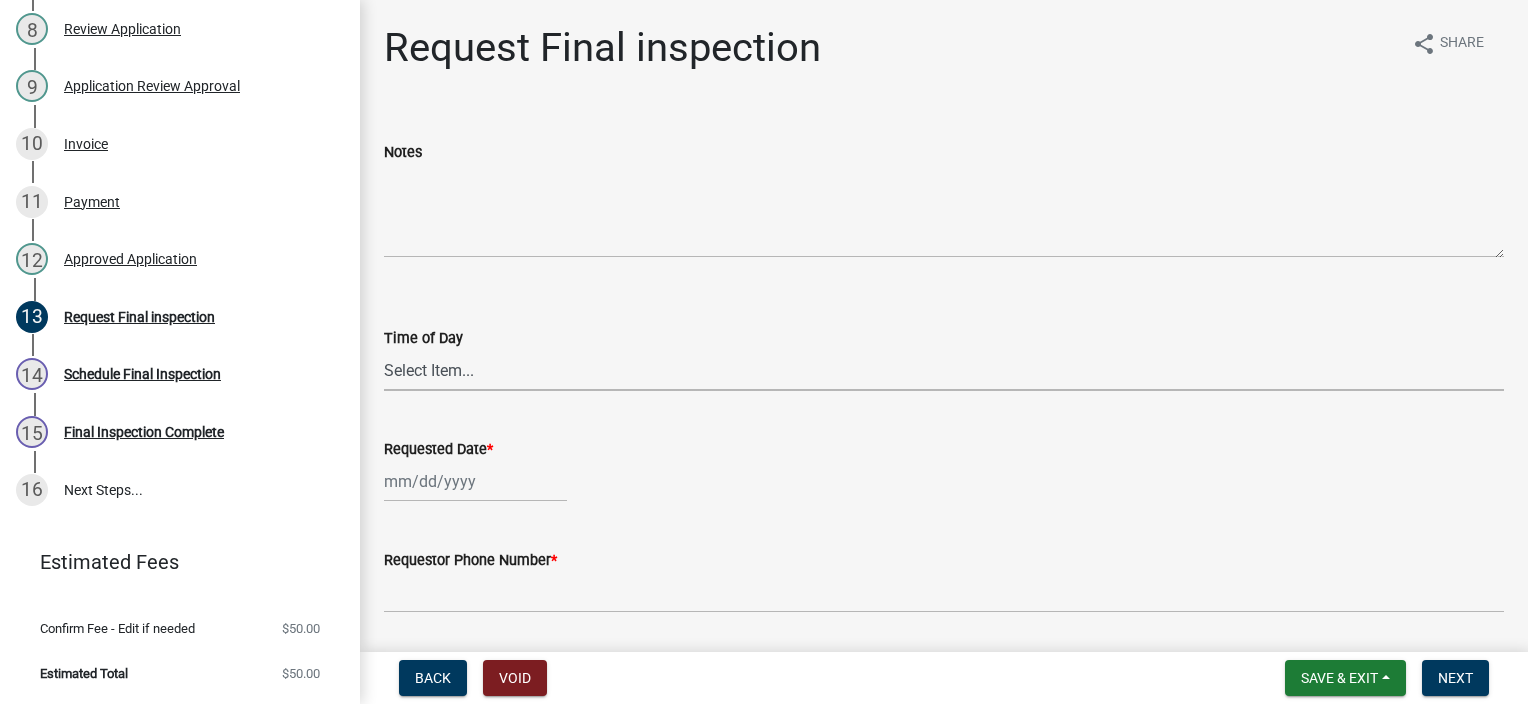 click on "Select Item...   AM   PM" at bounding box center [944, 370] 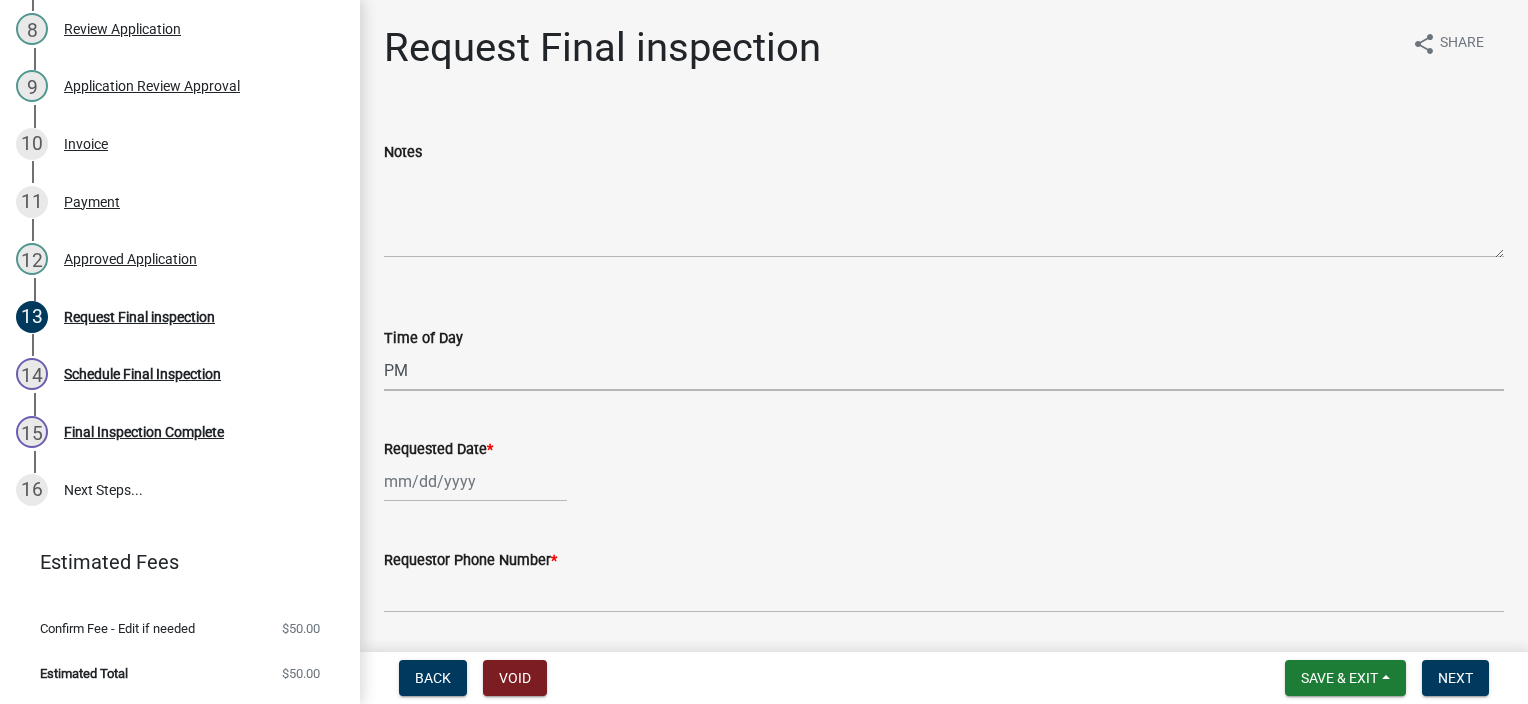 click on "Select Item...   AM   PM" at bounding box center (944, 370) 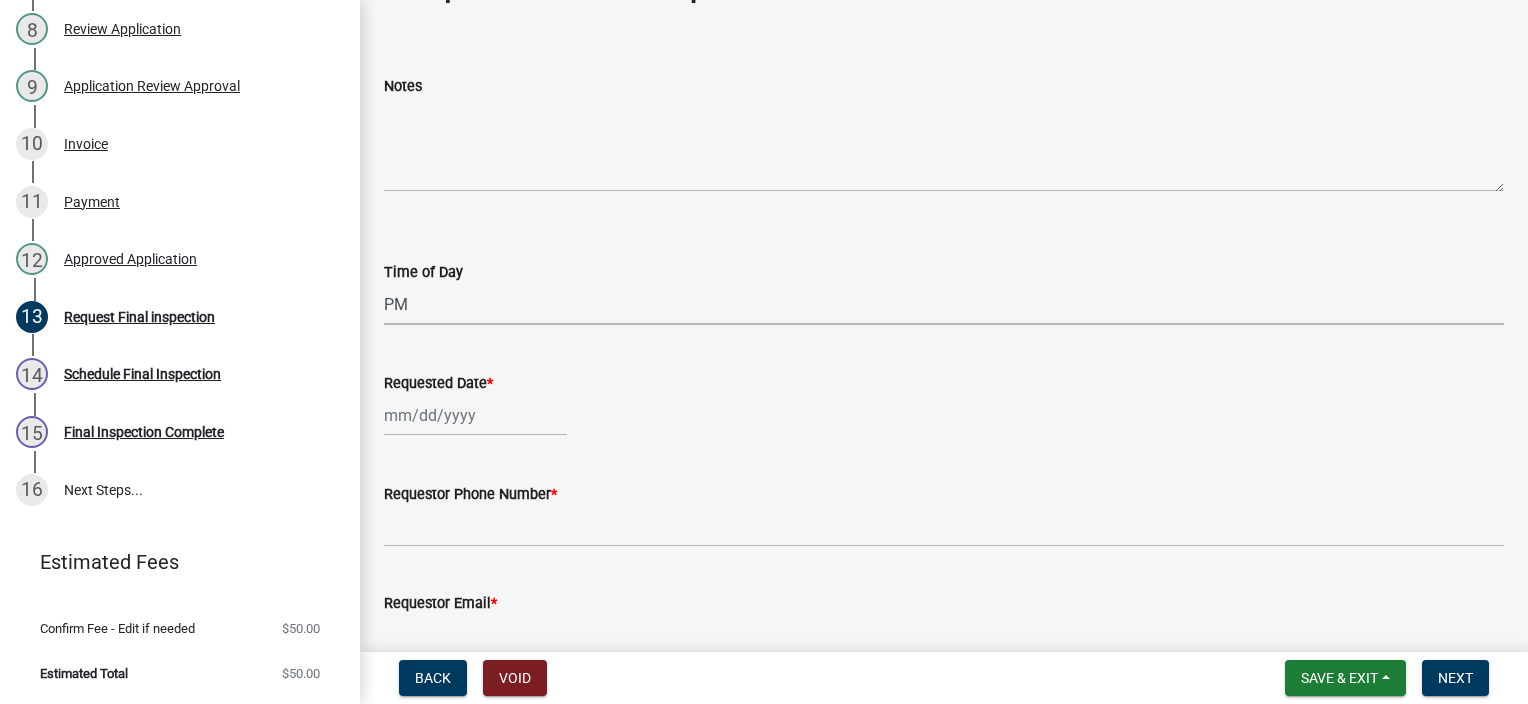 scroll, scrollTop: 0, scrollLeft: 0, axis: both 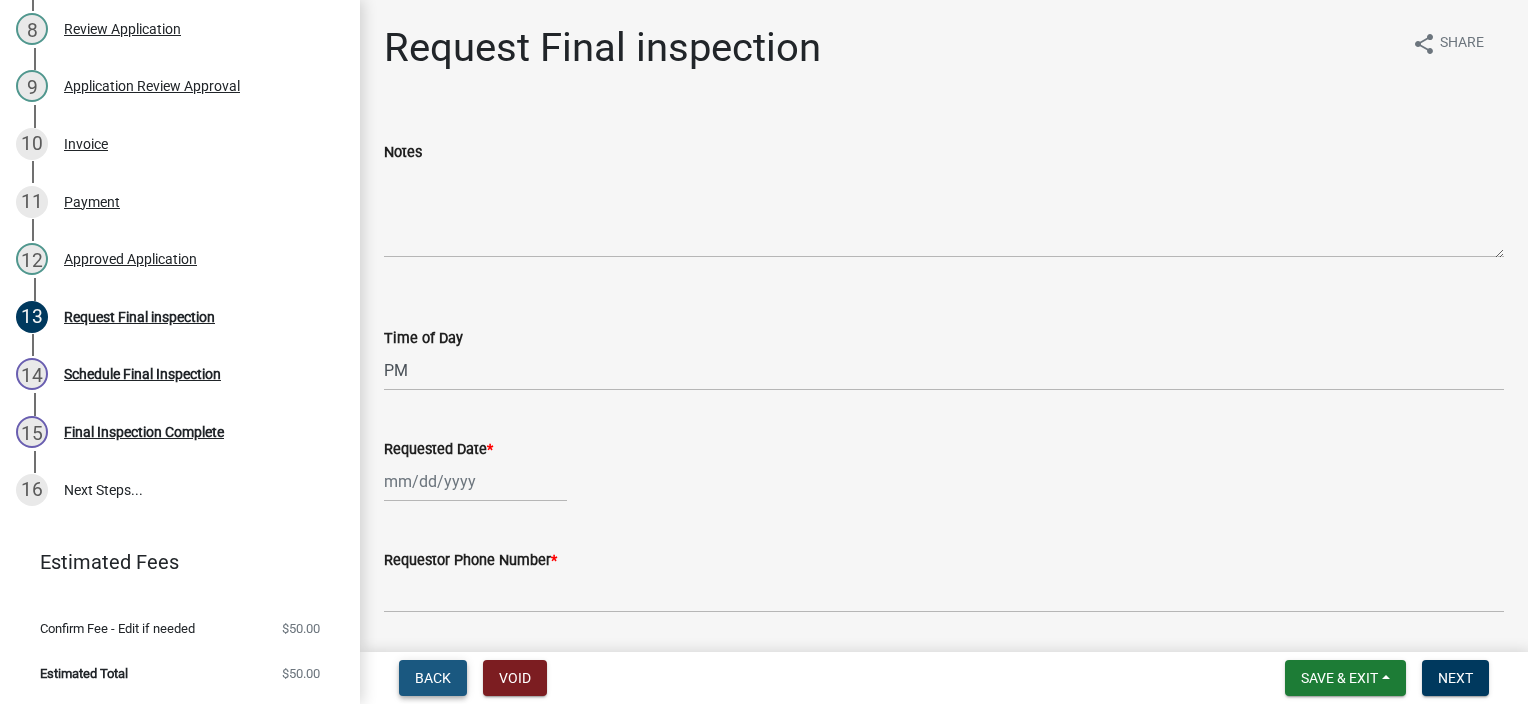 click on "Back" at bounding box center (433, 678) 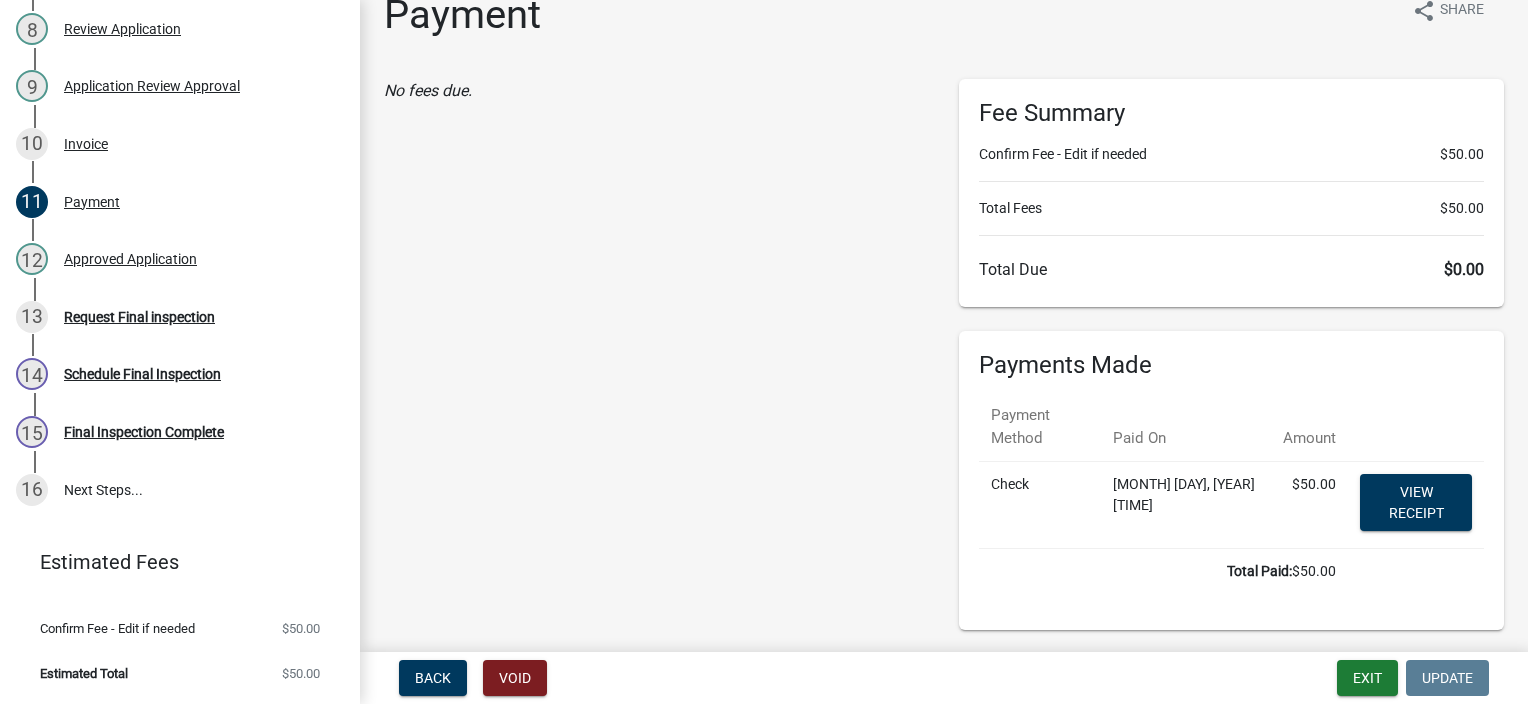 scroll, scrollTop: 66, scrollLeft: 0, axis: vertical 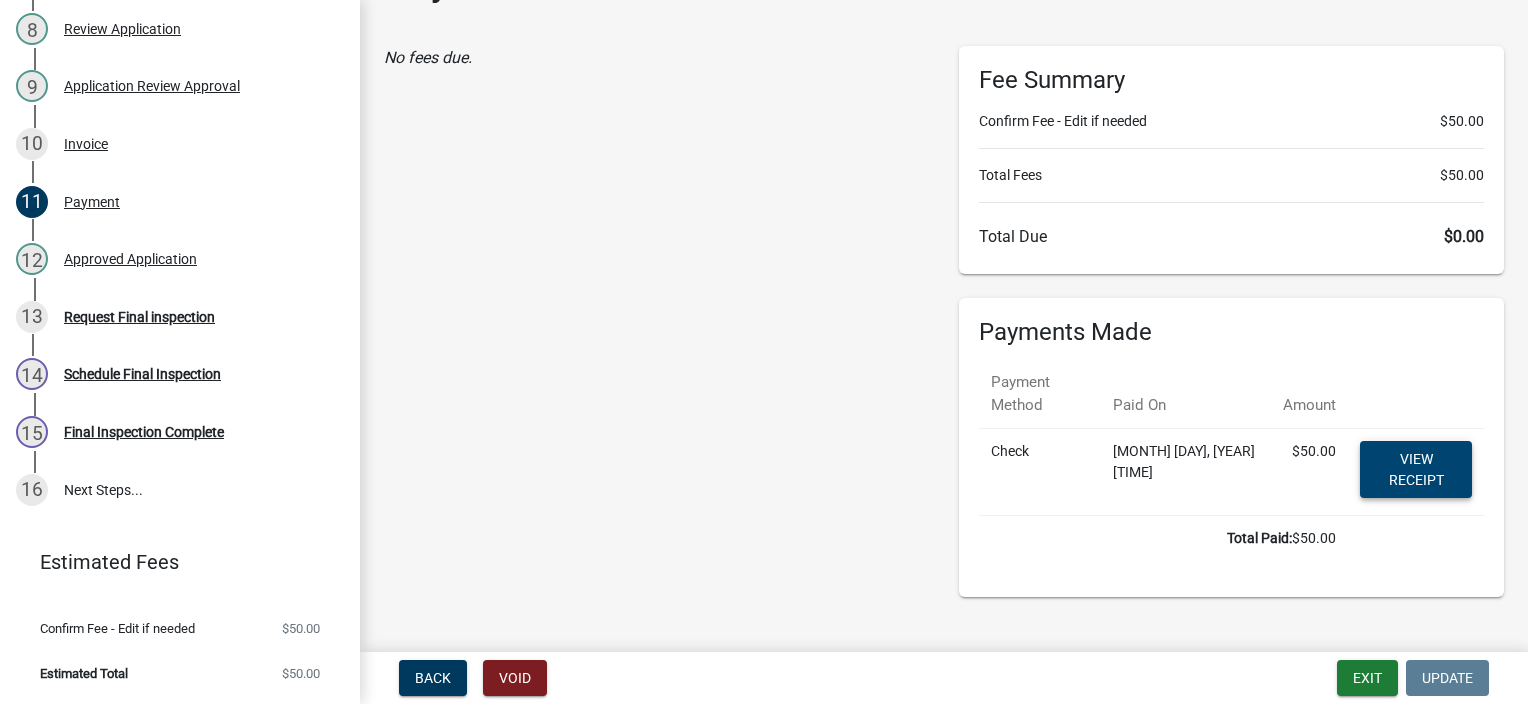 click on "View receipt" 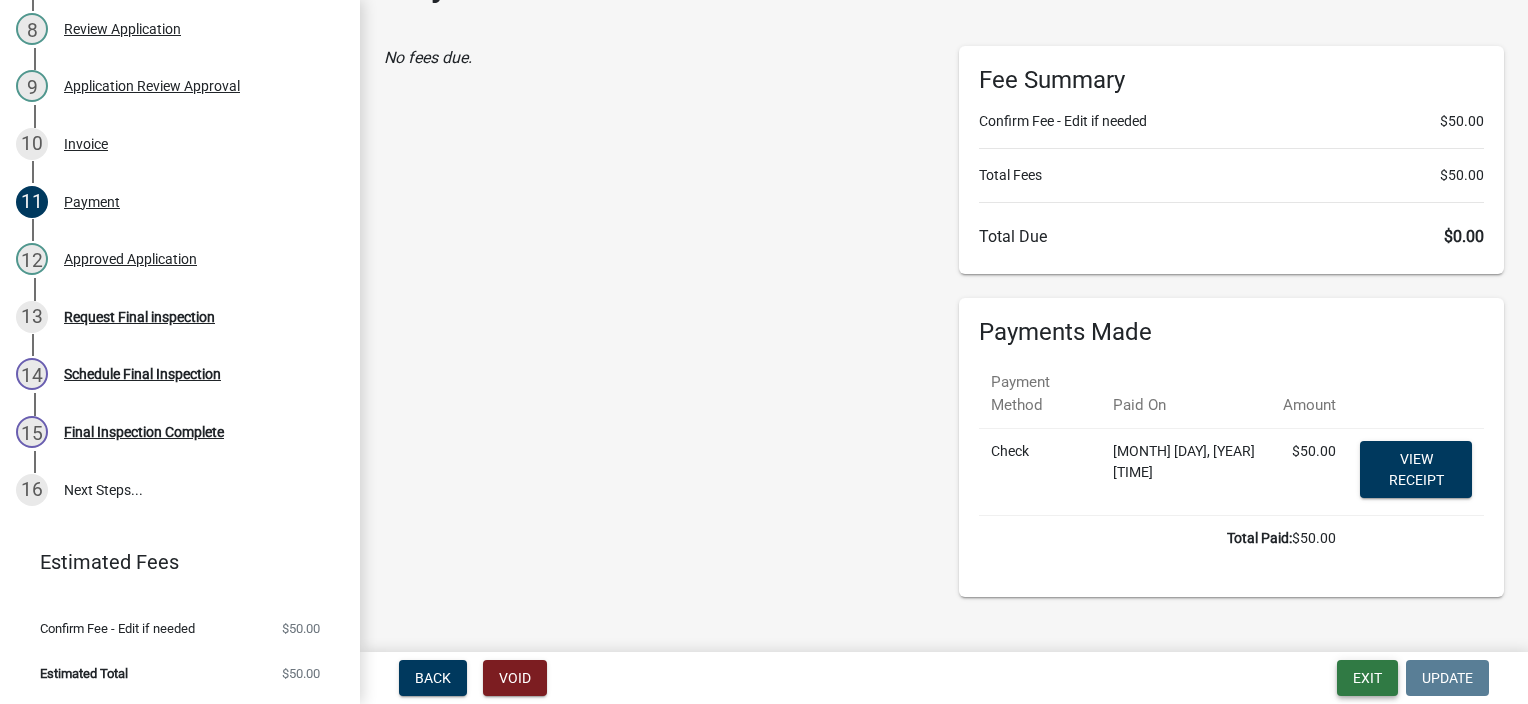 click on "Exit" at bounding box center (1367, 678) 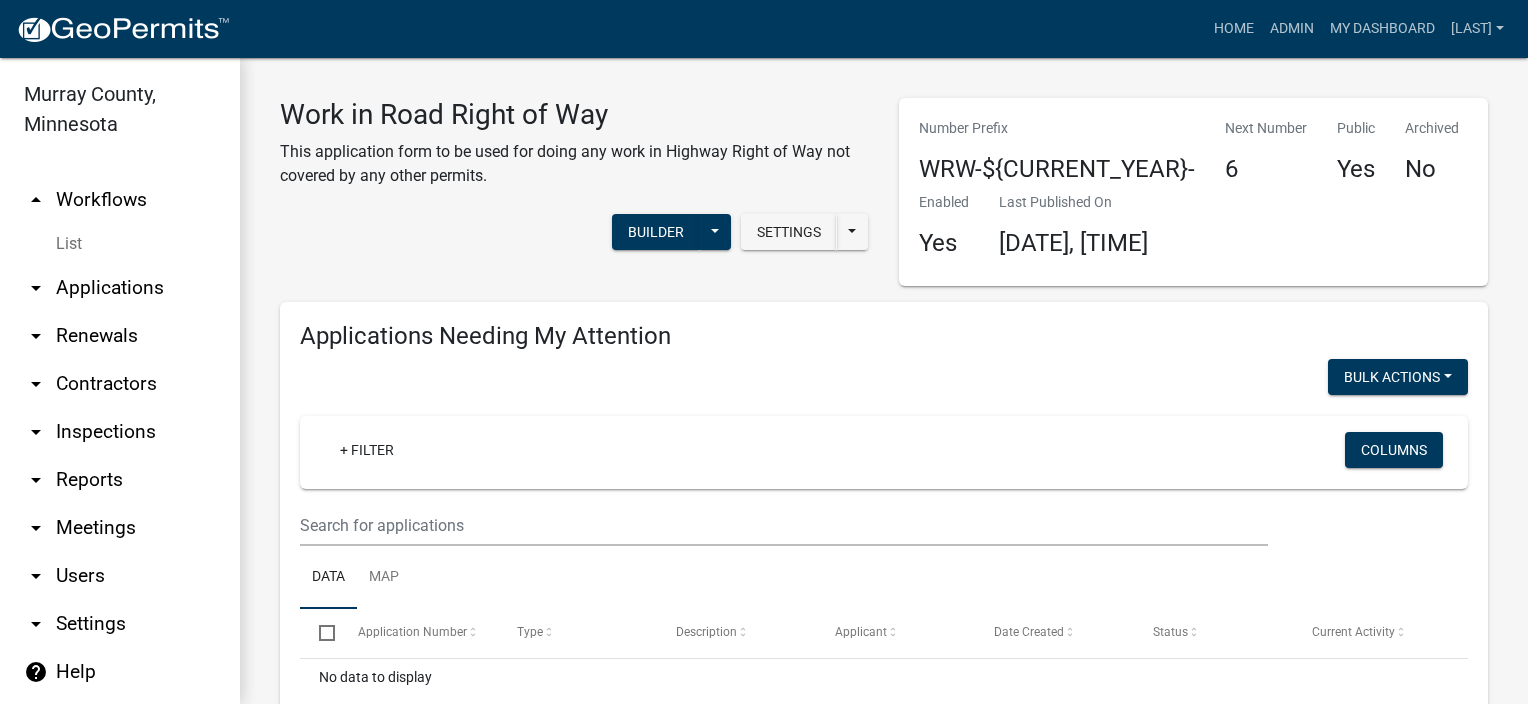 click on "+ Filter" 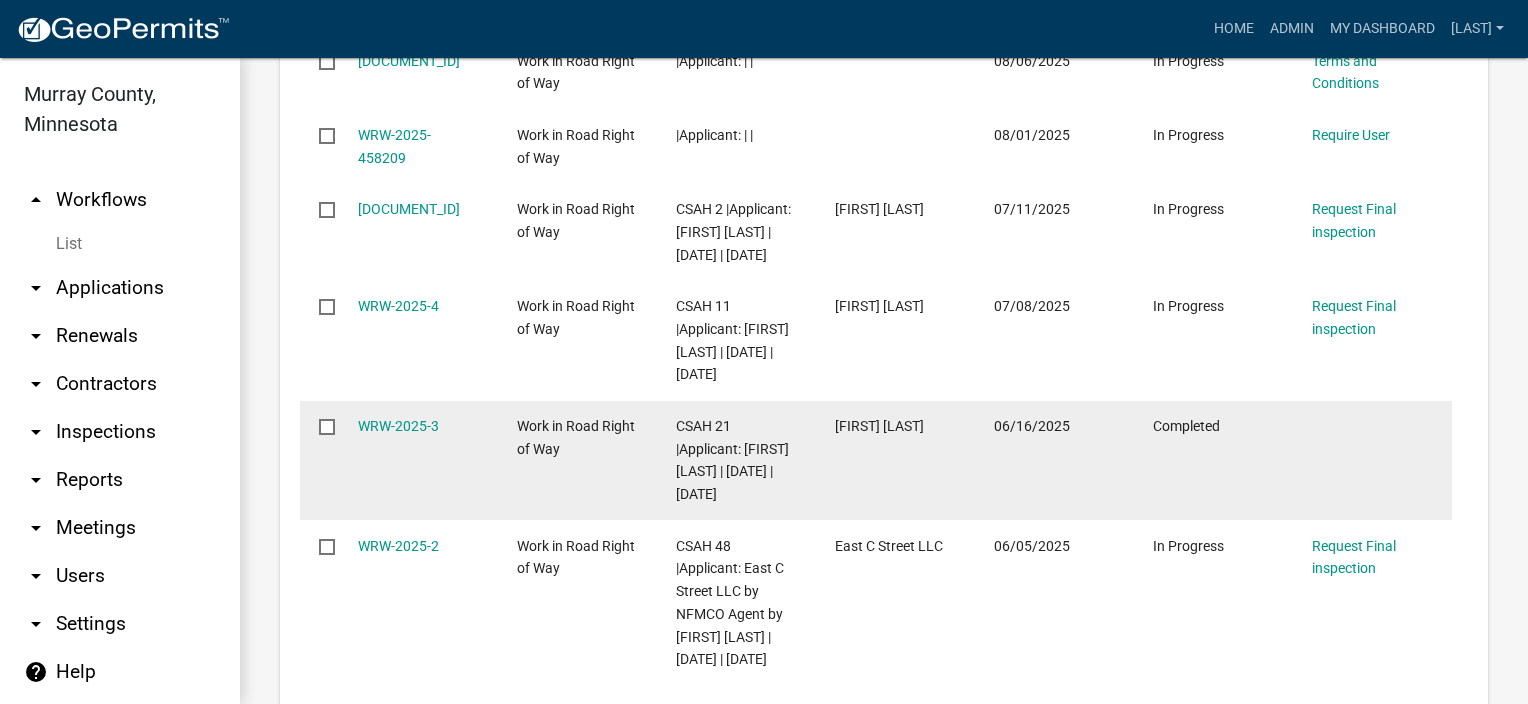 scroll, scrollTop: 1366, scrollLeft: 0, axis: vertical 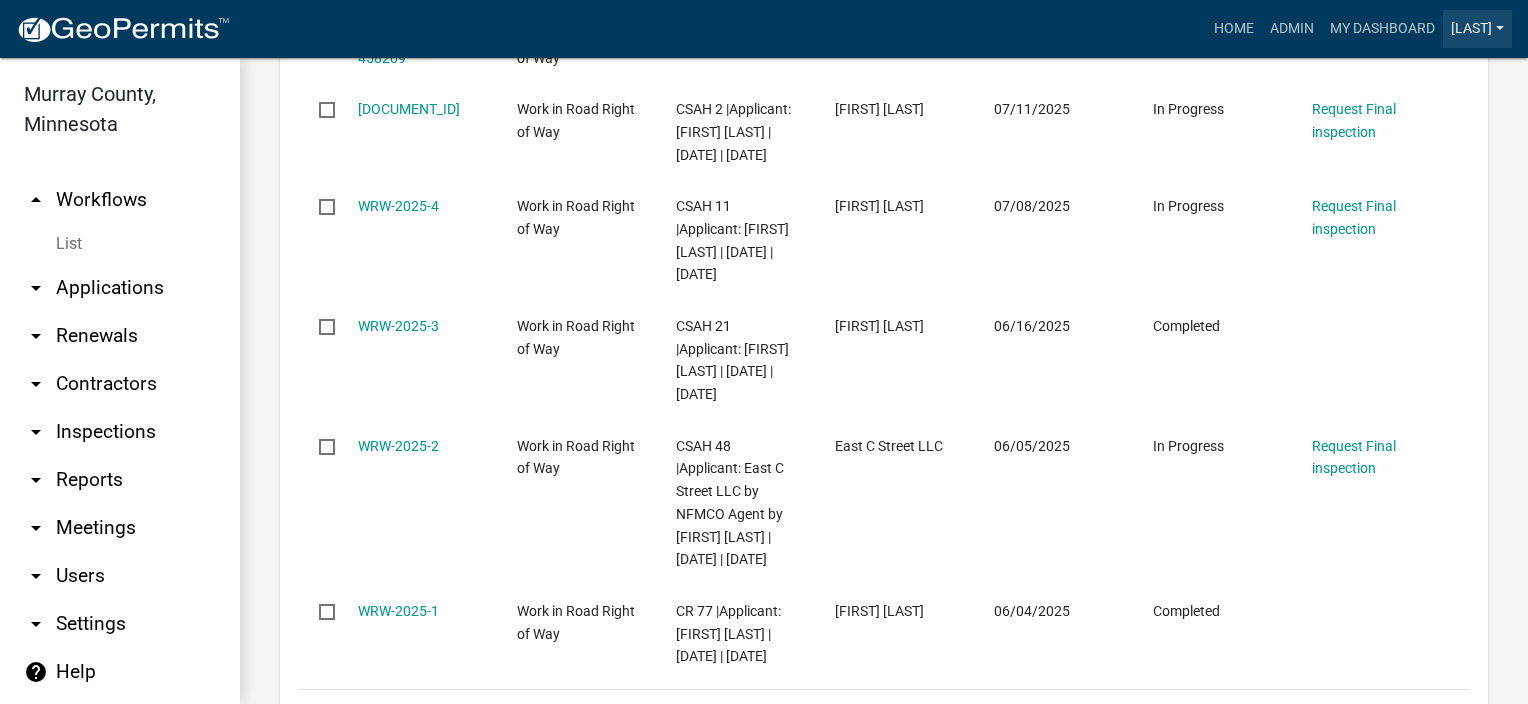 click on "[LAST]" at bounding box center (1477, 29) 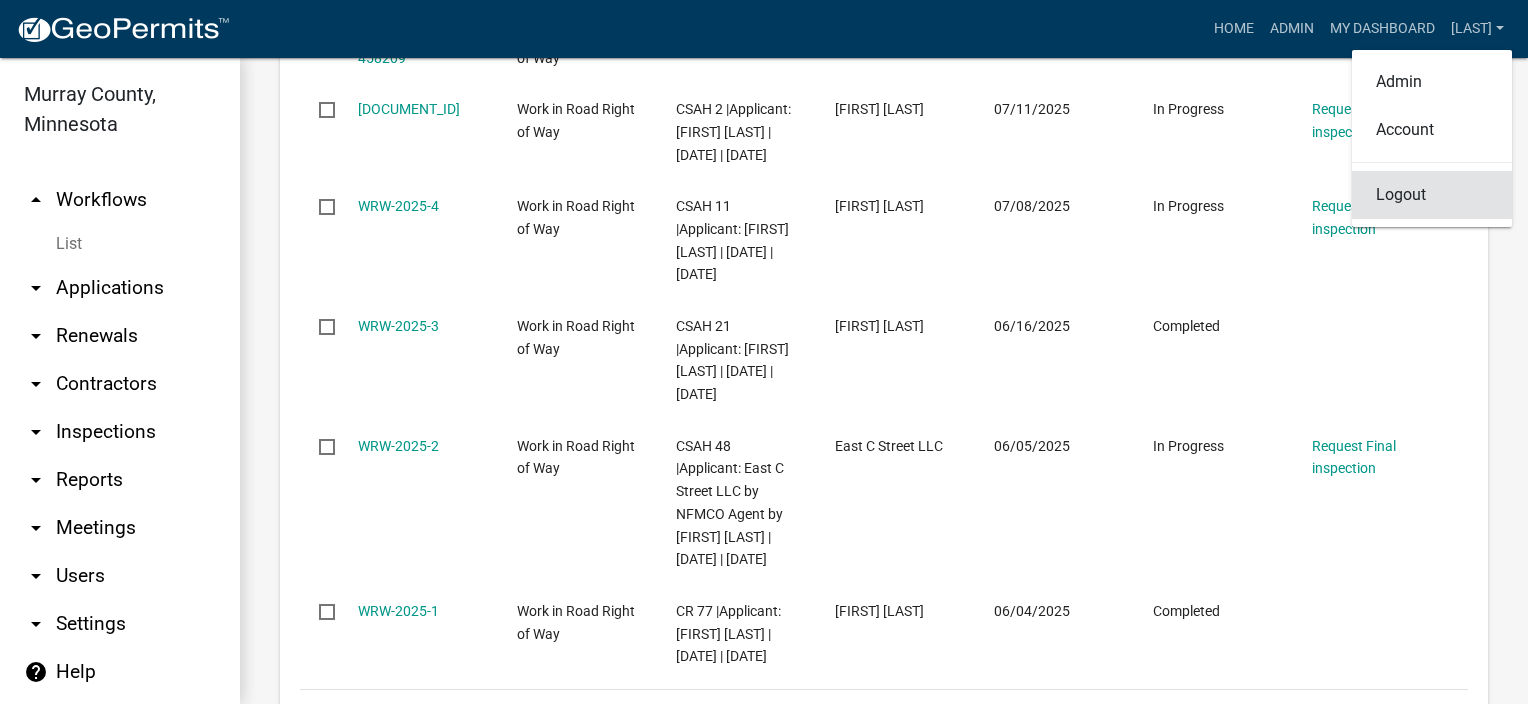 click on "Logout" at bounding box center (1432, 195) 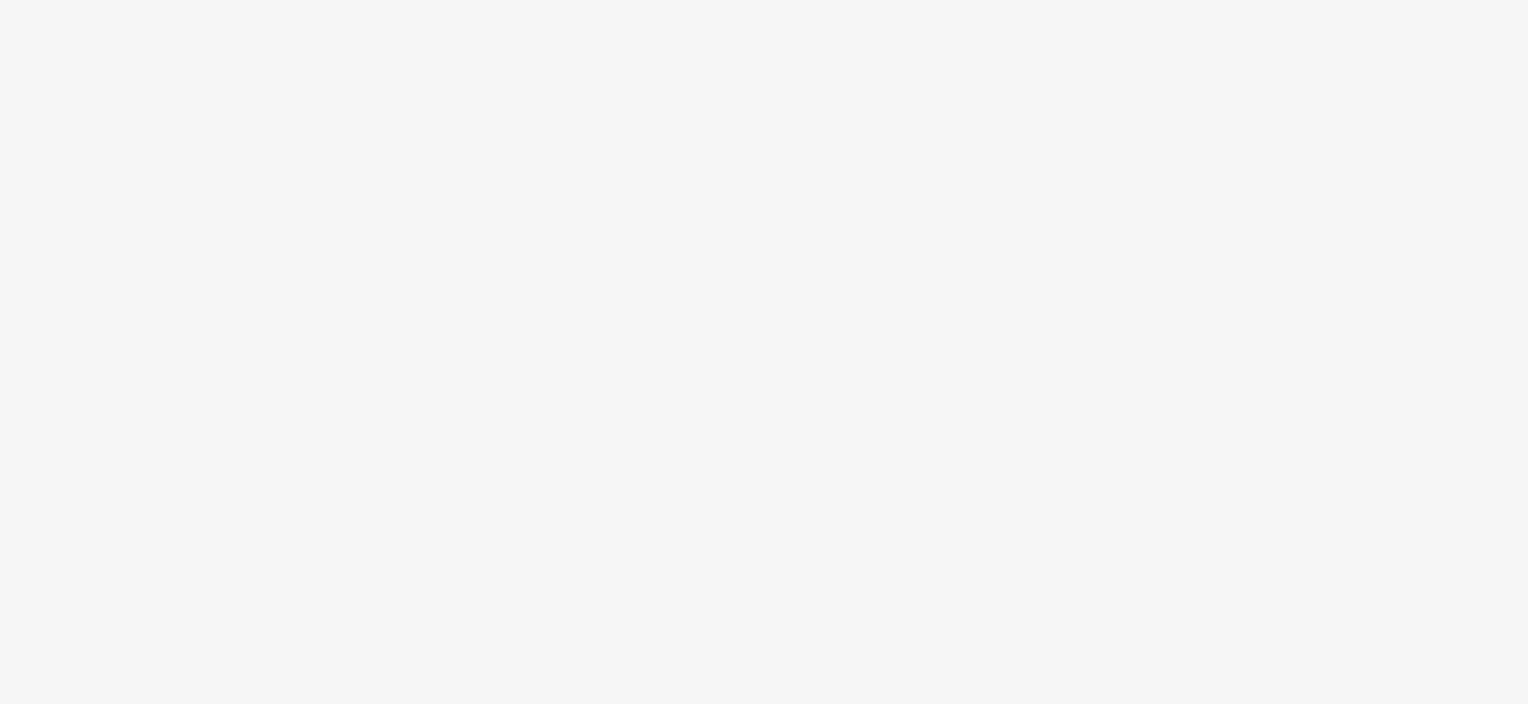 scroll, scrollTop: 0, scrollLeft: 0, axis: both 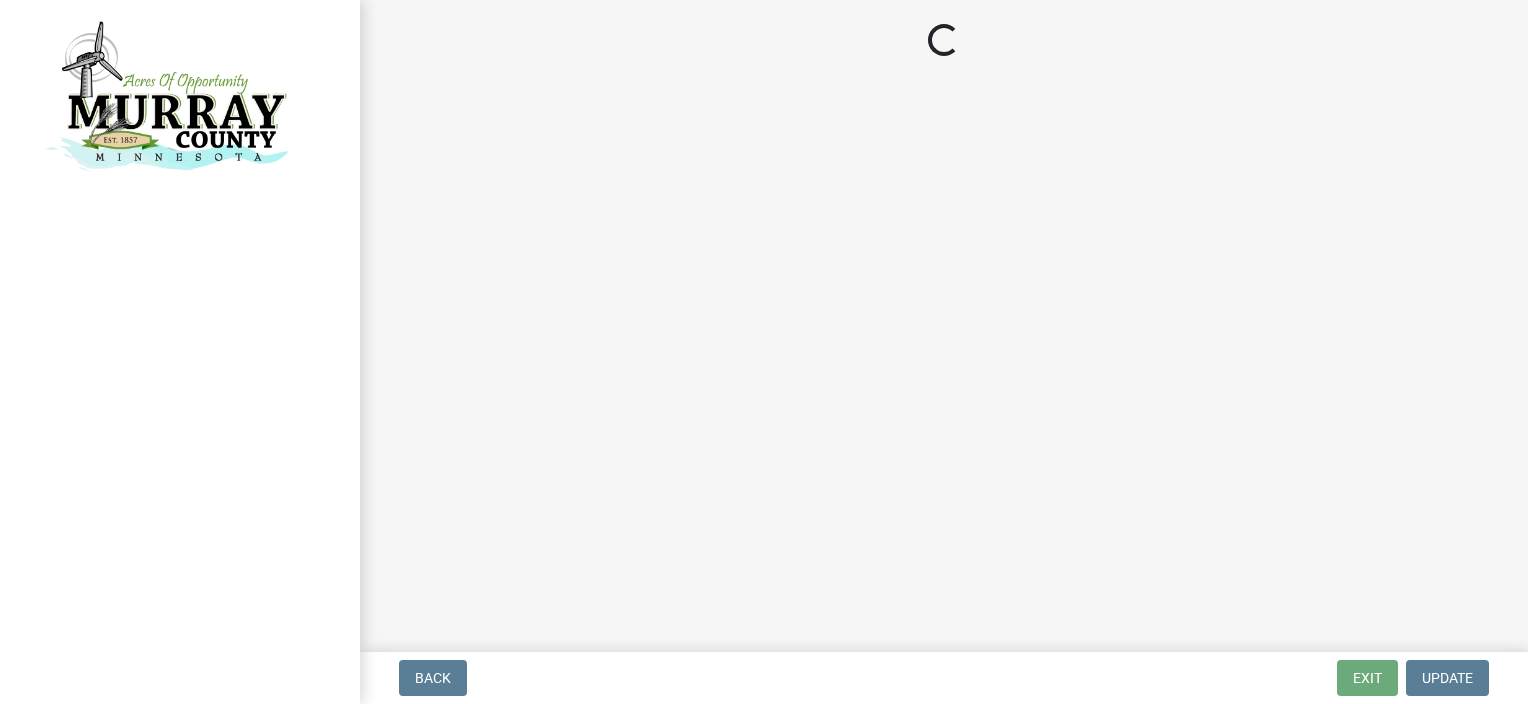 select on "c991049d-f15f-4427-8889-2d73e2e47347" 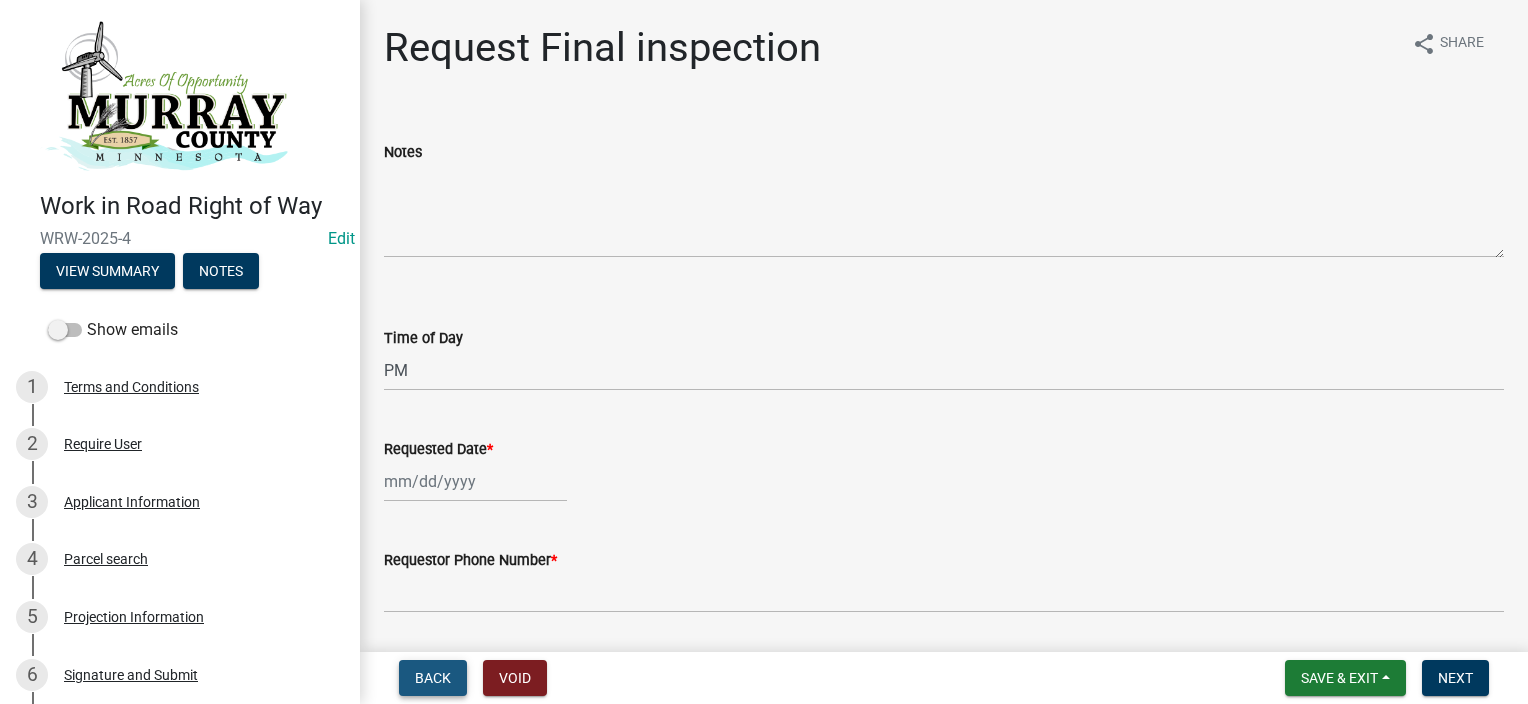 click on "Back" at bounding box center (433, 678) 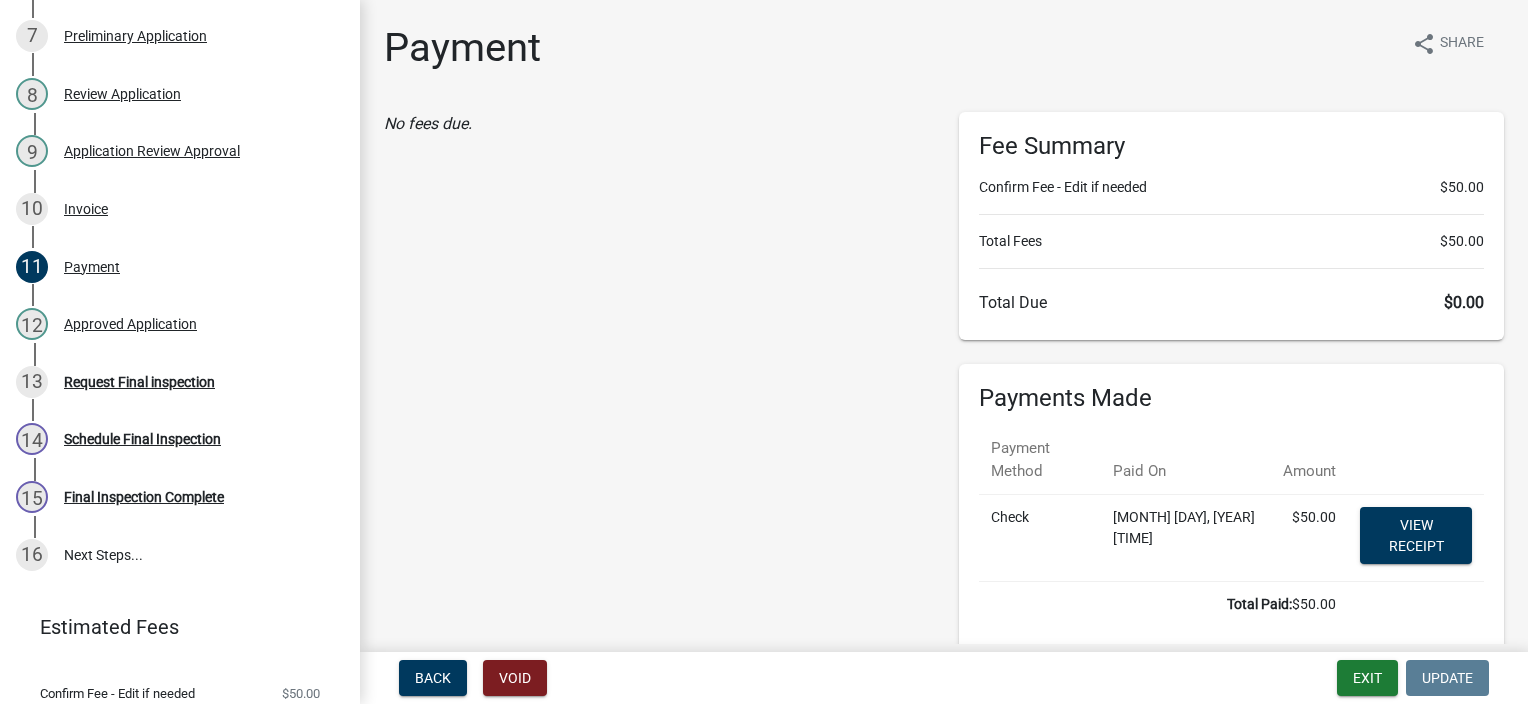 scroll, scrollTop: 697, scrollLeft: 0, axis: vertical 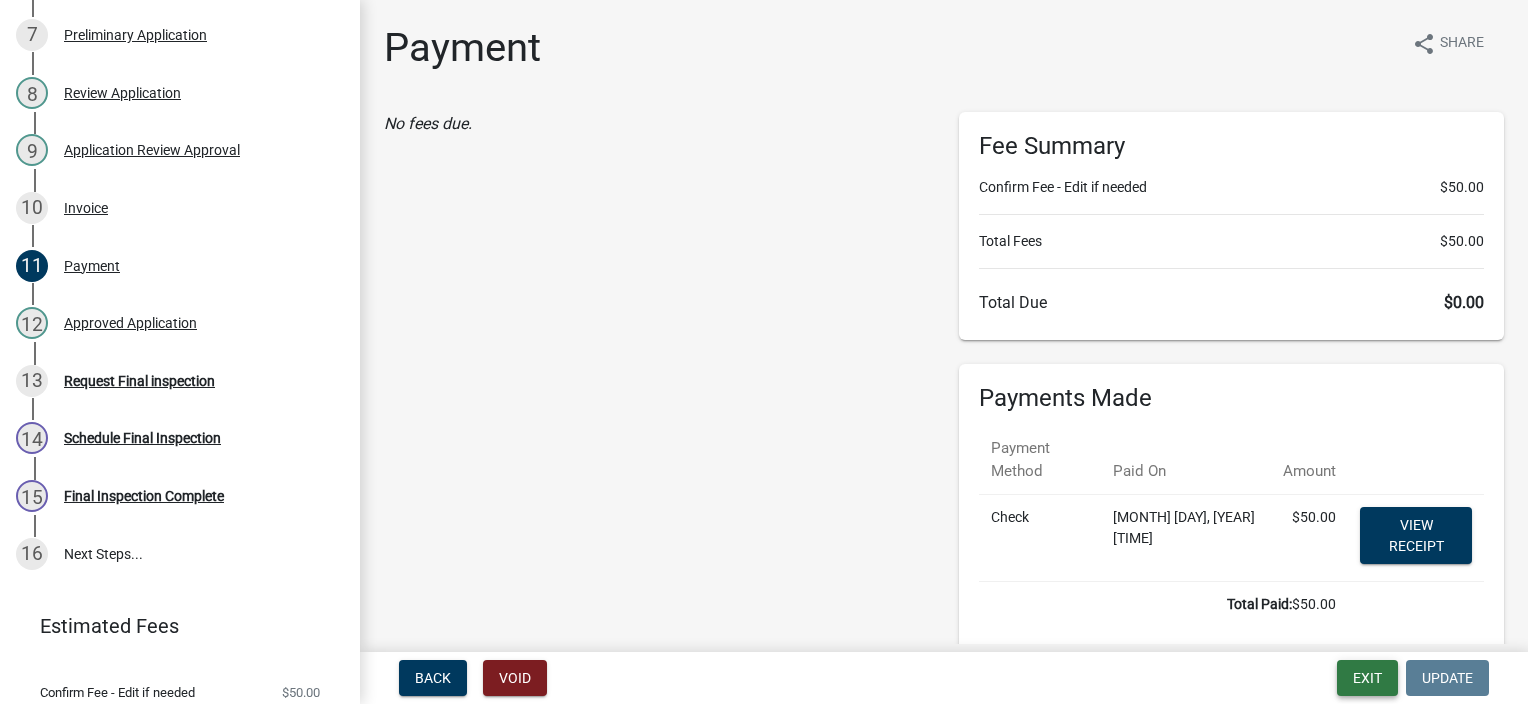 click on "Exit" at bounding box center (1367, 678) 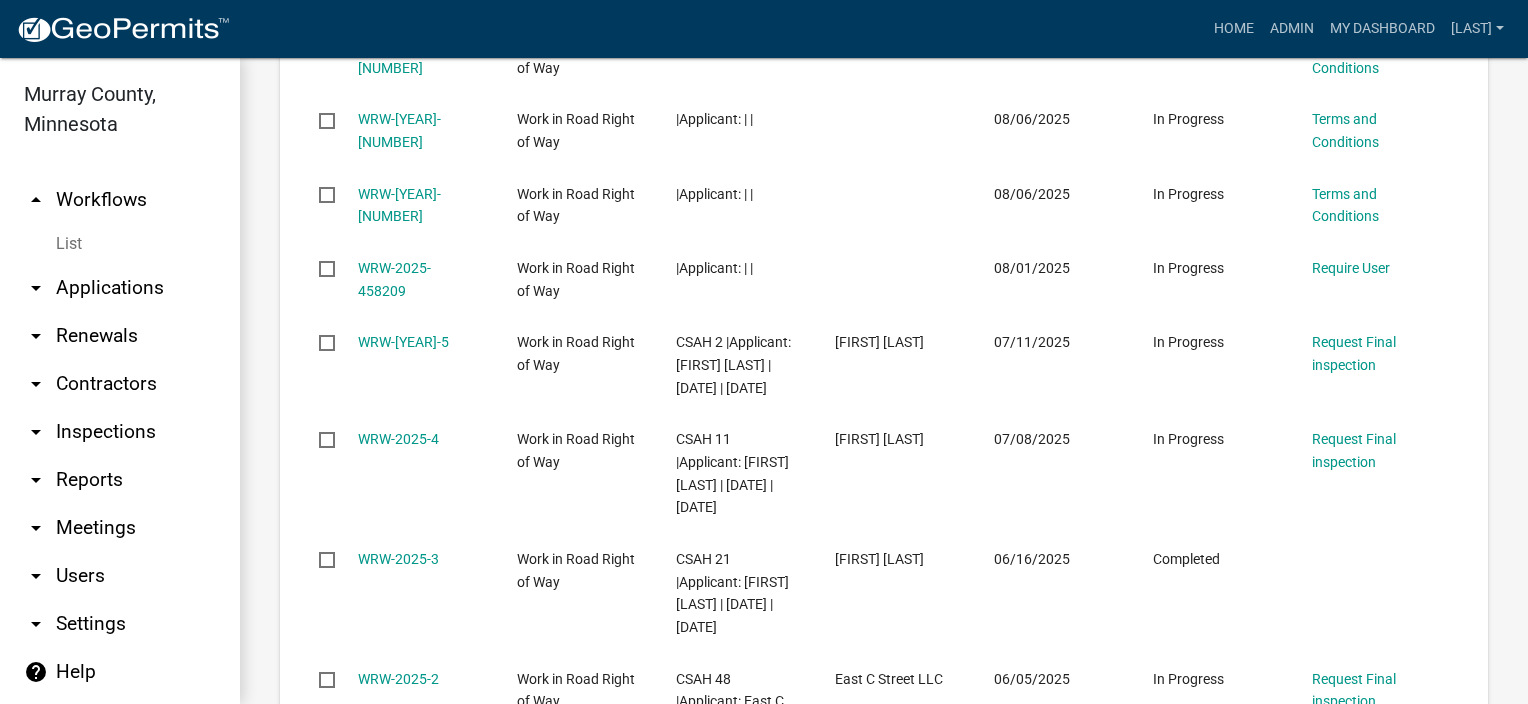 scroll, scrollTop: 1200, scrollLeft: 0, axis: vertical 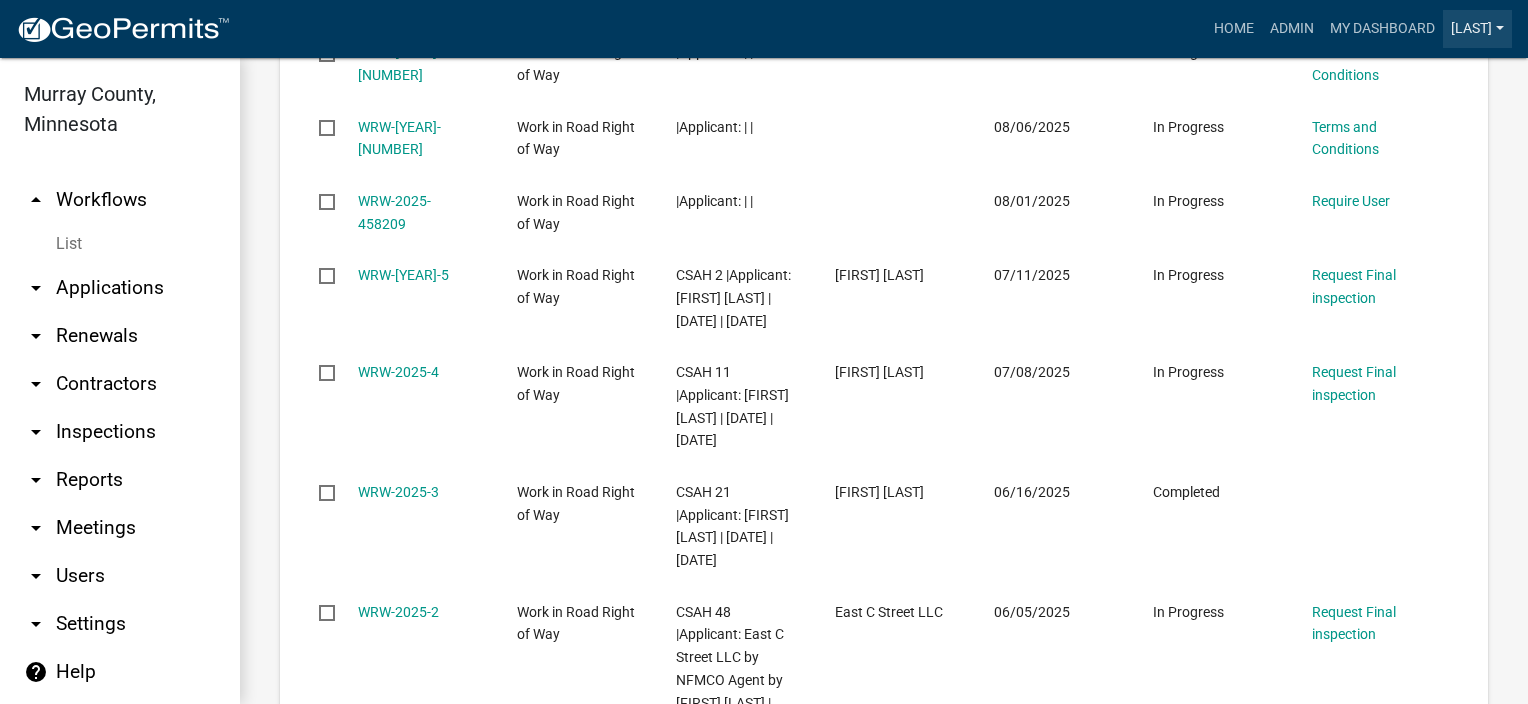 click on "[LAST]" at bounding box center [1477, 29] 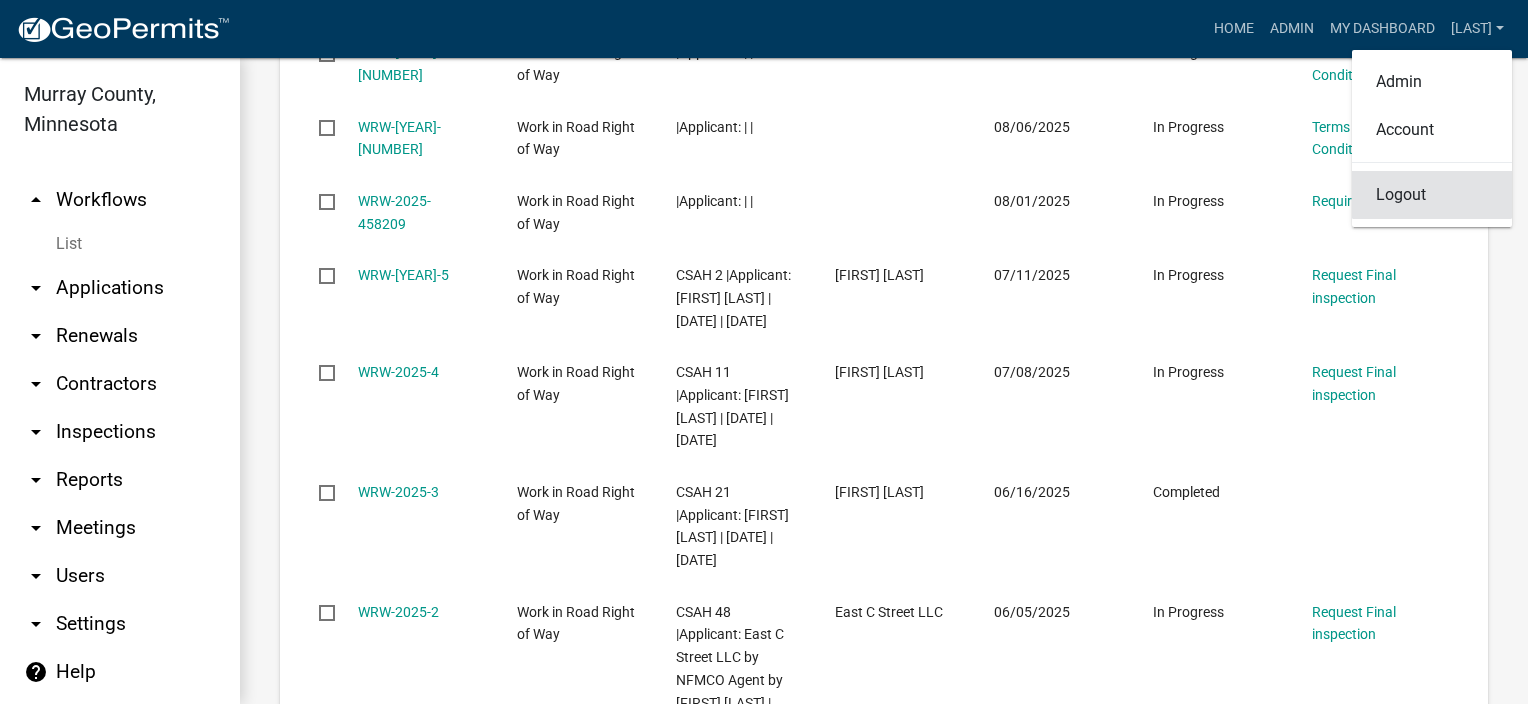 click on "Logout" at bounding box center (1432, 195) 